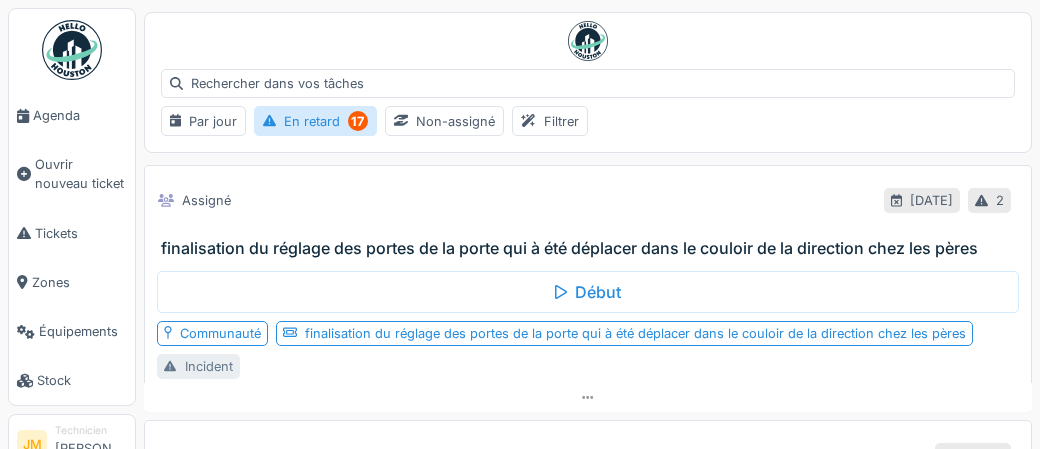 scroll, scrollTop: 0, scrollLeft: 0, axis: both 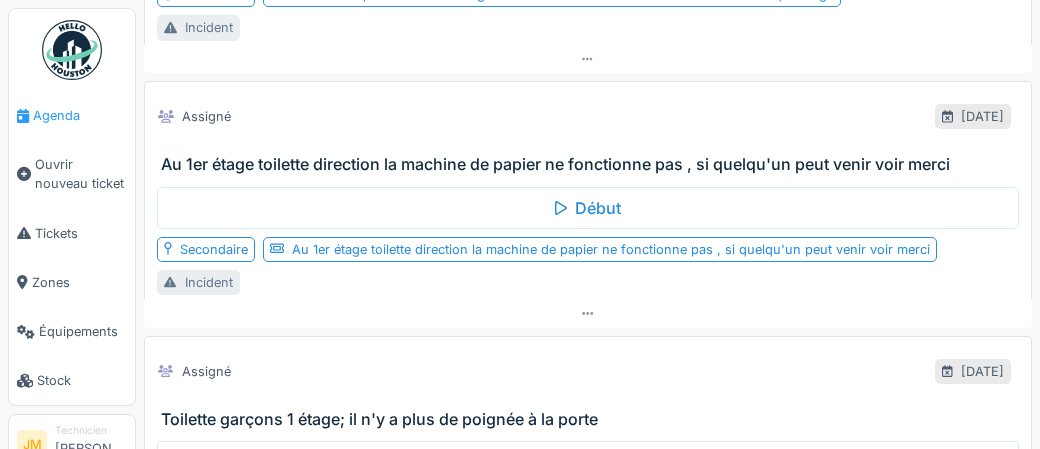 click on "Agenda" at bounding box center [80, 115] 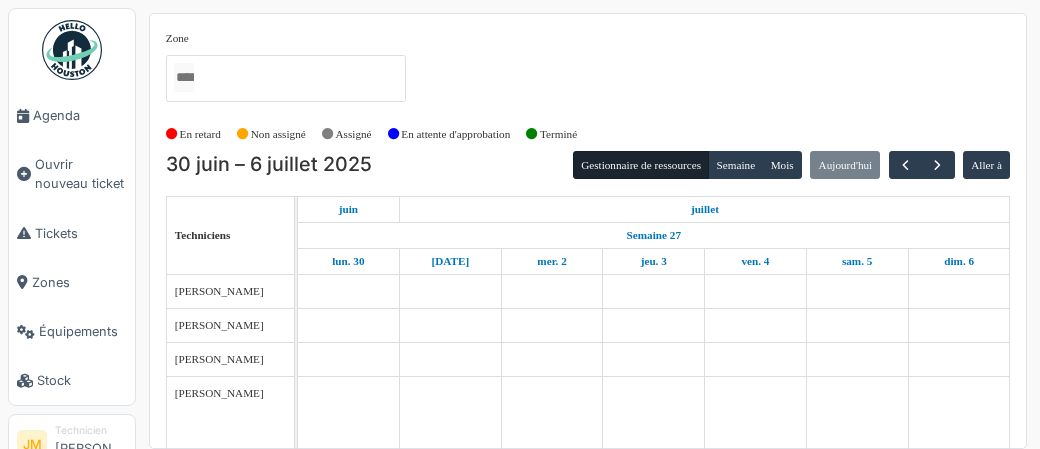 scroll, scrollTop: 0, scrollLeft: 0, axis: both 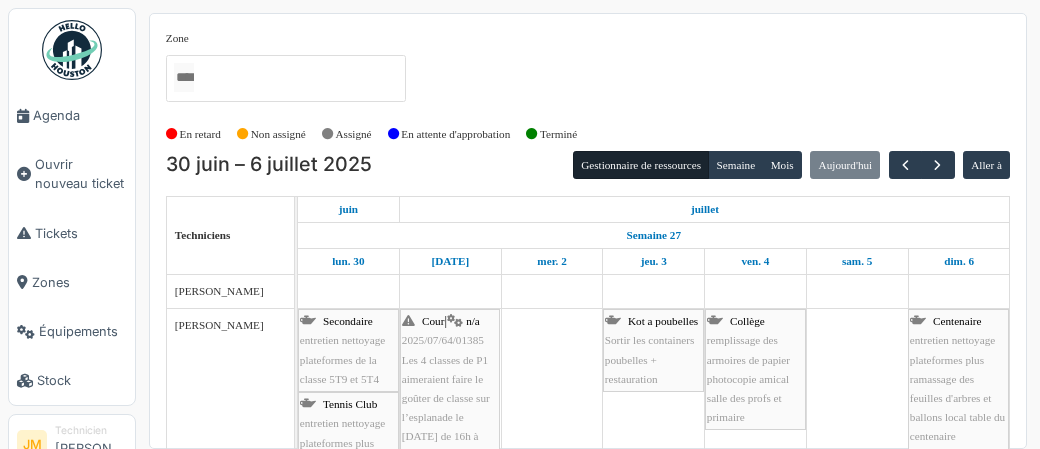 click at bounding box center [654, 1678] 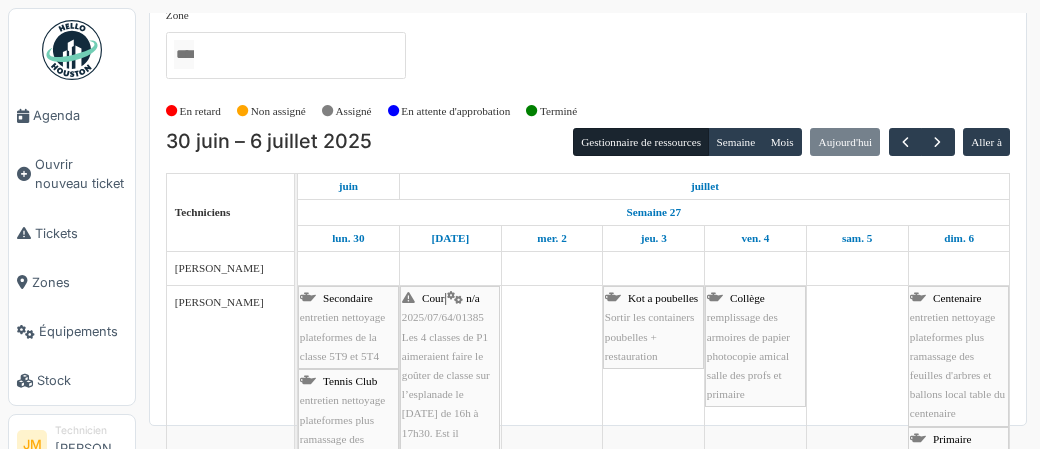scroll, scrollTop: 25, scrollLeft: 0, axis: vertical 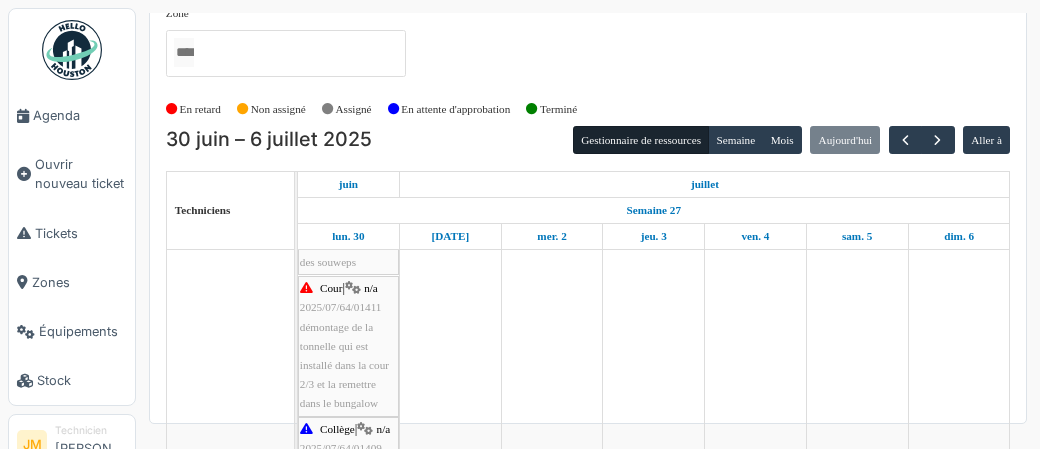click on "Cour
|     n/a
2025/07/64/01411
démontage de la tonnelle qui est installé dans la  cour 2/3 et la remettre dans le bungalow" at bounding box center [348, 346] 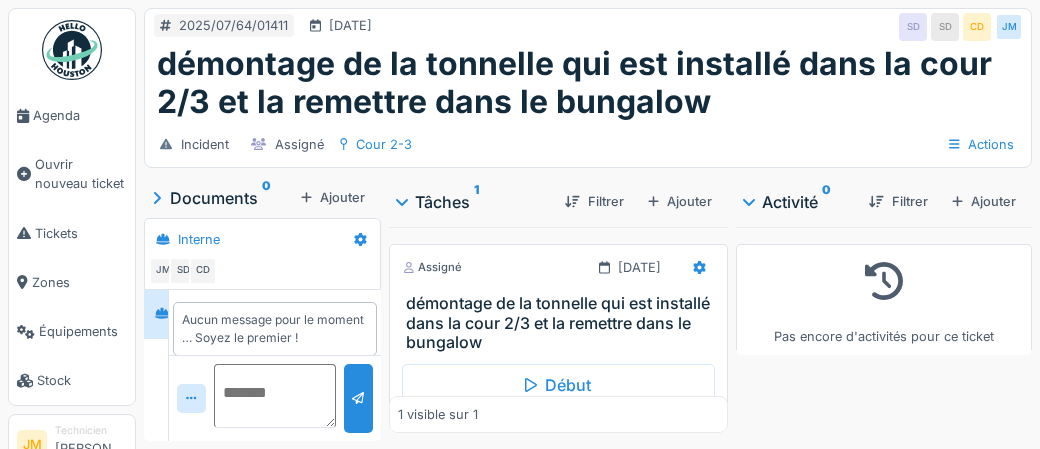 scroll, scrollTop: 0, scrollLeft: 0, axis: both 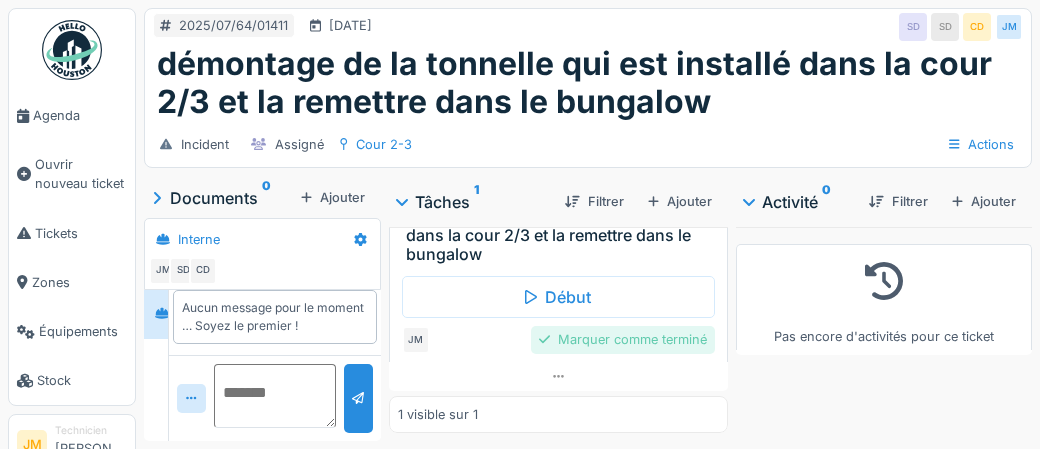 click on "Marquer comme terminé" at bounding box center [623, 339] 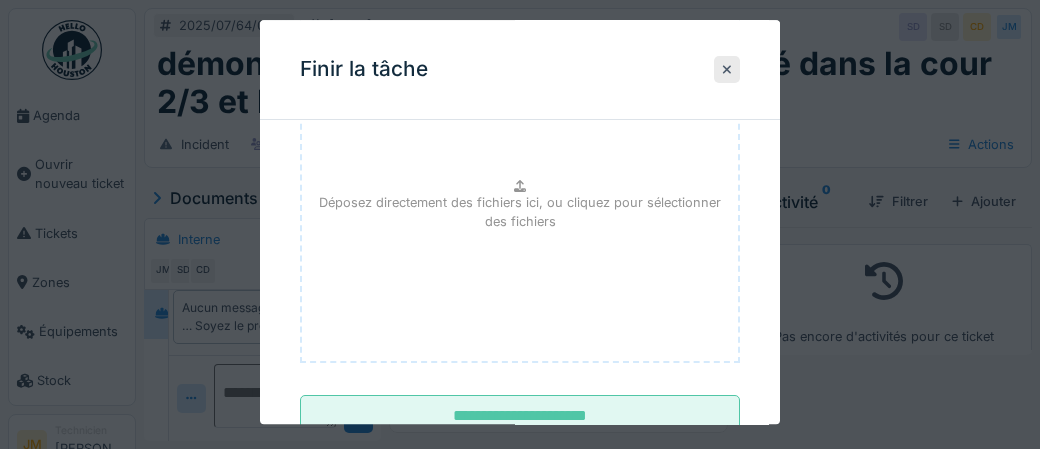 scroll, scrollTop: 326, scrollLeft: 0, axis: vertical 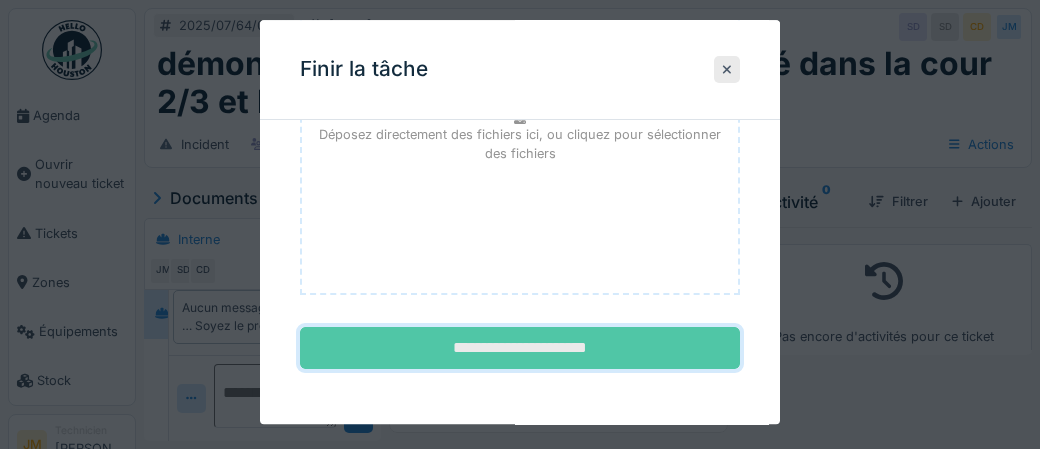 click on "**********" at bounding box center (520, 349) 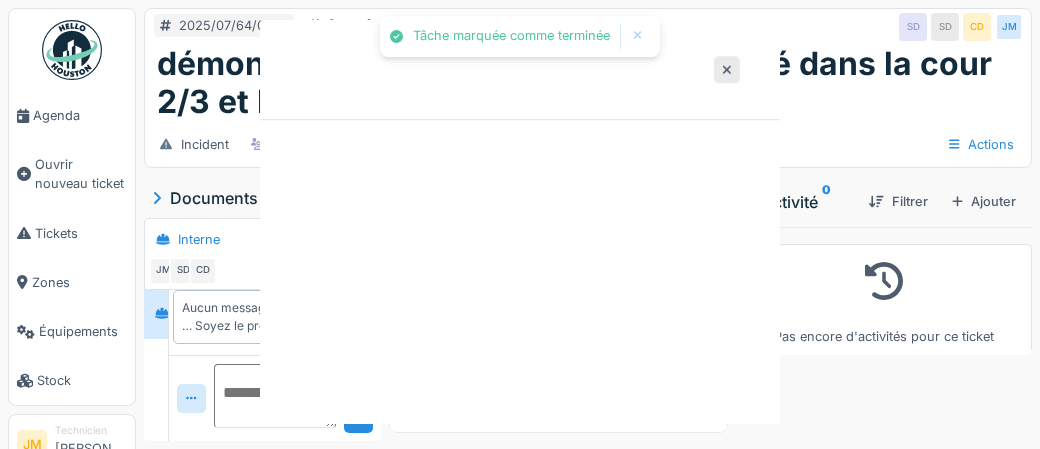 scroll, scrollTop: 0, scrollLeft: 0, axis: both 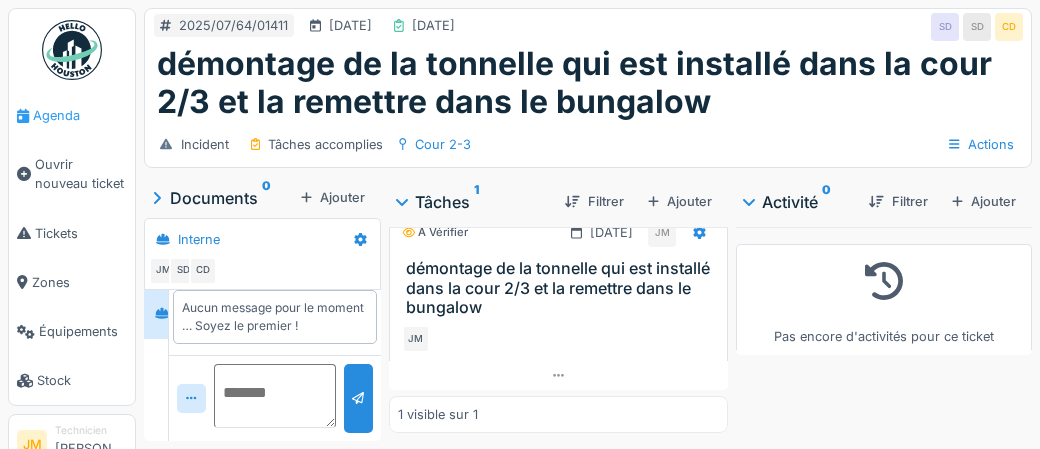 click on "Agenda" at bounding box center [80, 115] 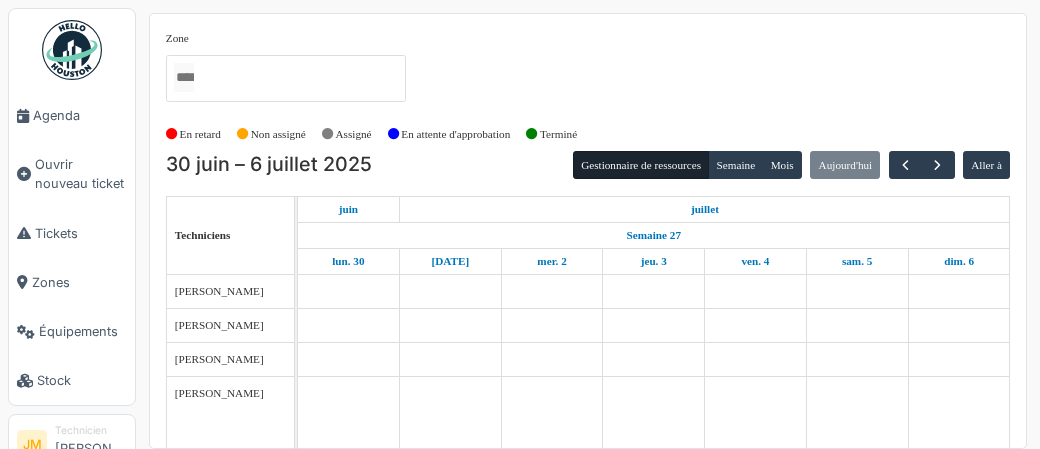 scroll, scrollTop: 0, scrollLeft: 0, axis: both 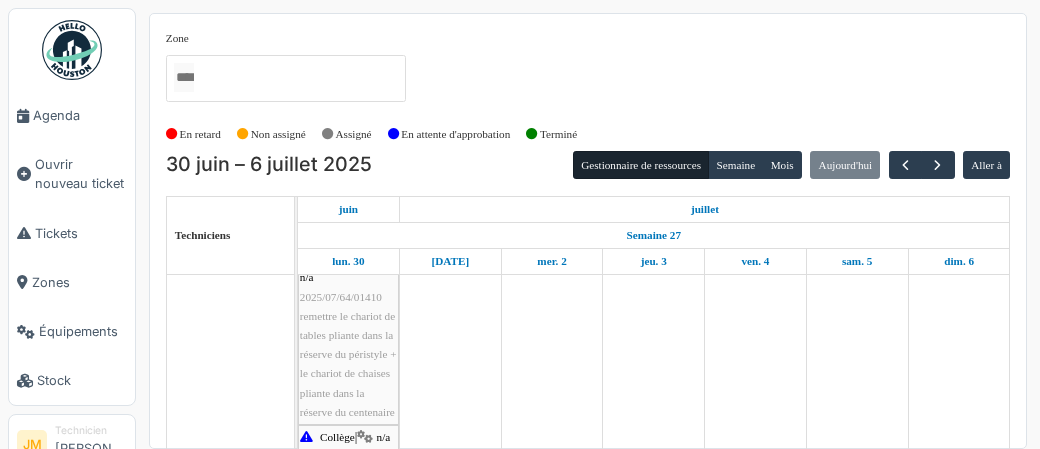 click on "Centenaire
|     n/a
2025/07/64/01410
remettre le chariot de tables pliante dans la  réserve du péristyle + le chariot de chaises pliante dans la  réserve du centenaire" at bounding box center [348, 335] 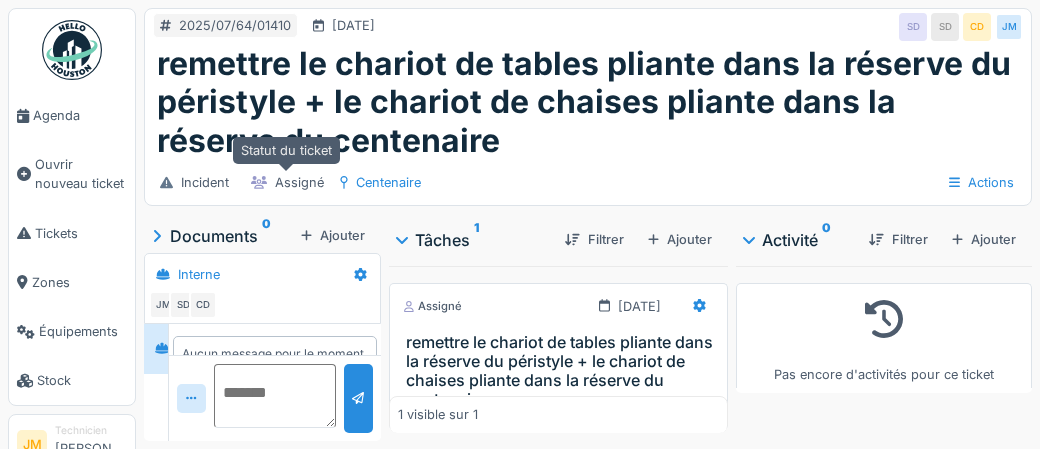 scroll, scrollTop: 0, scrollLeft: 0, axis: both 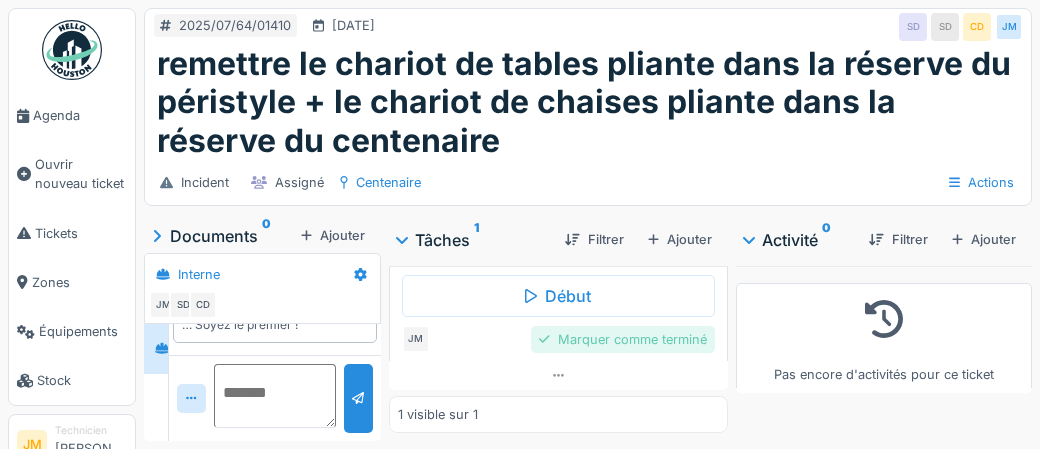 click on "Marquer comme terminé" at bounding box center [623, 339] 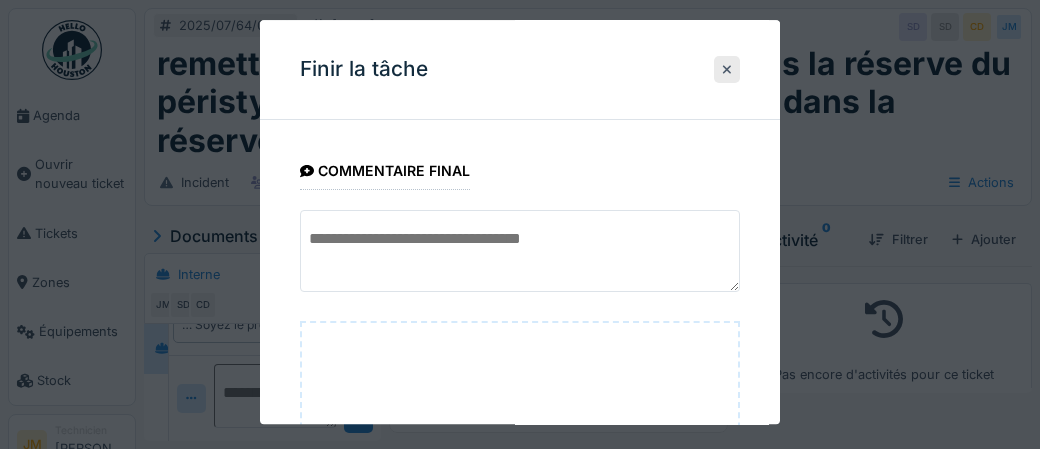 click at bounding box center (520, 224) 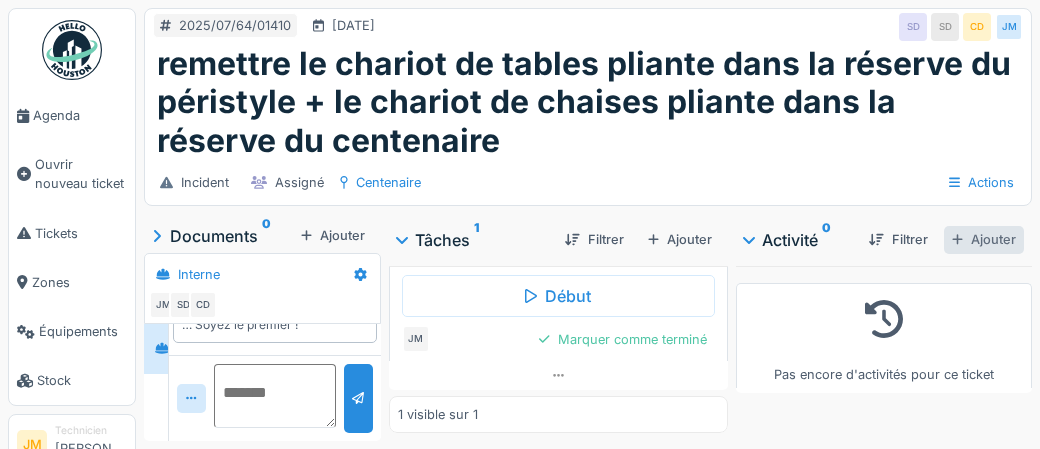click on "Ajouter" at bounding box center [984, 239] 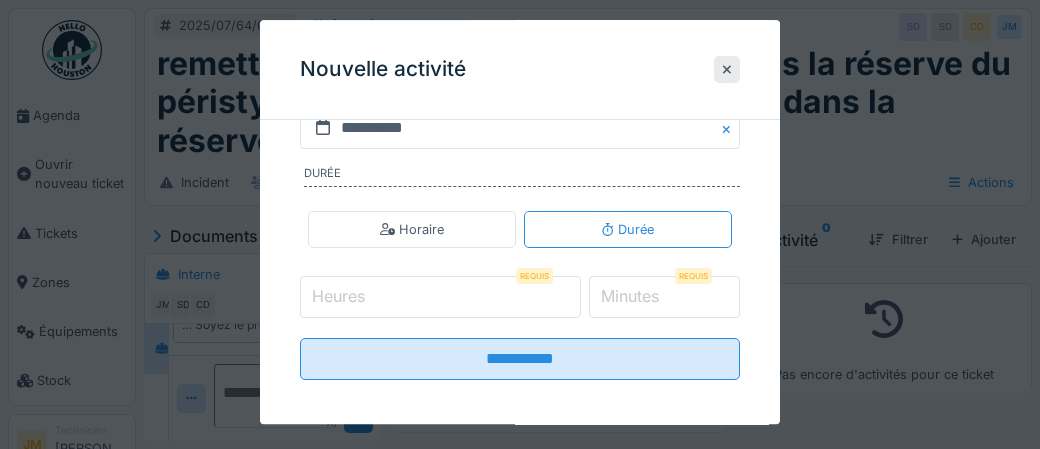 scroll, scrollTop: 421, scrollLeft: 0, axis: vertical 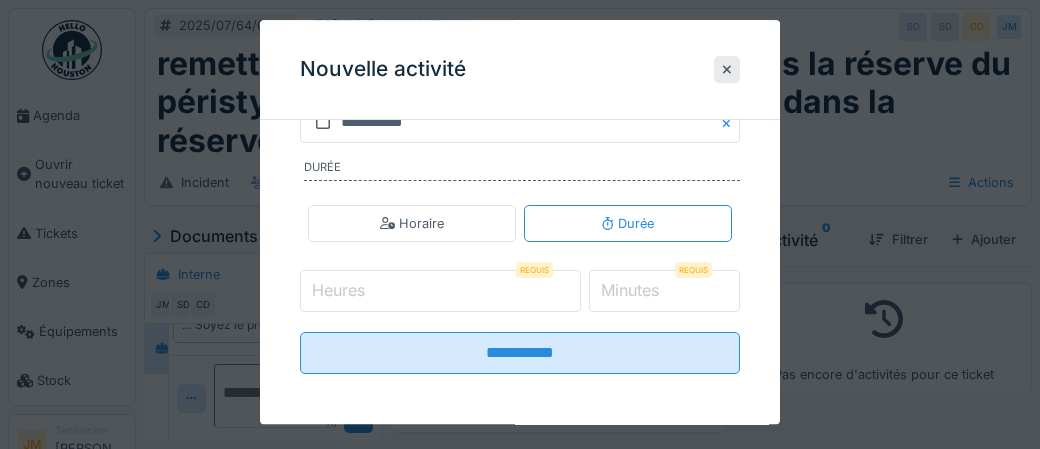 click on "Heures" at bounding box center (440, 291) 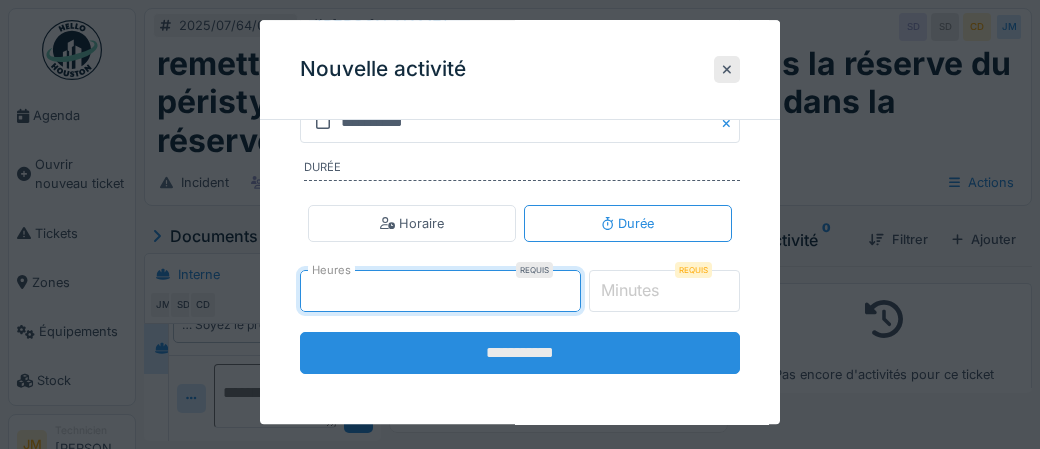 type on "*" 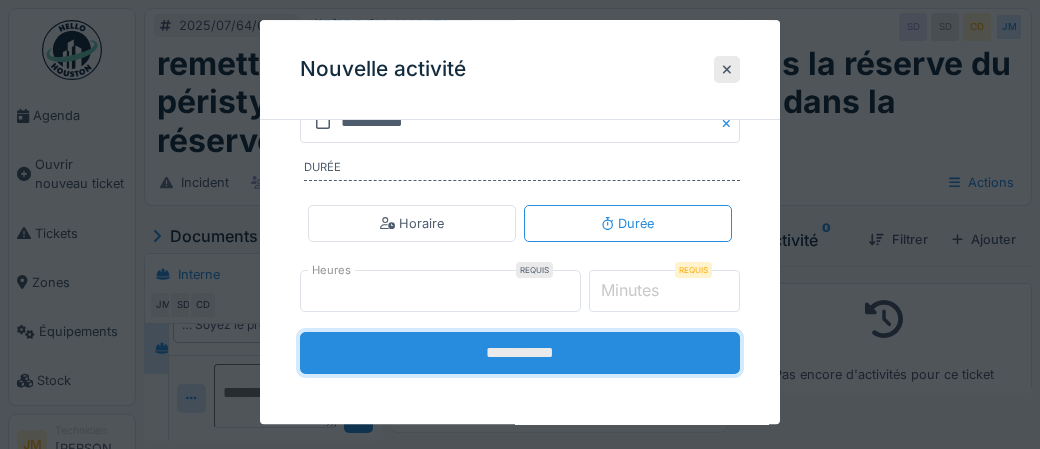 click on "**********" at bounding box center [520, 353] 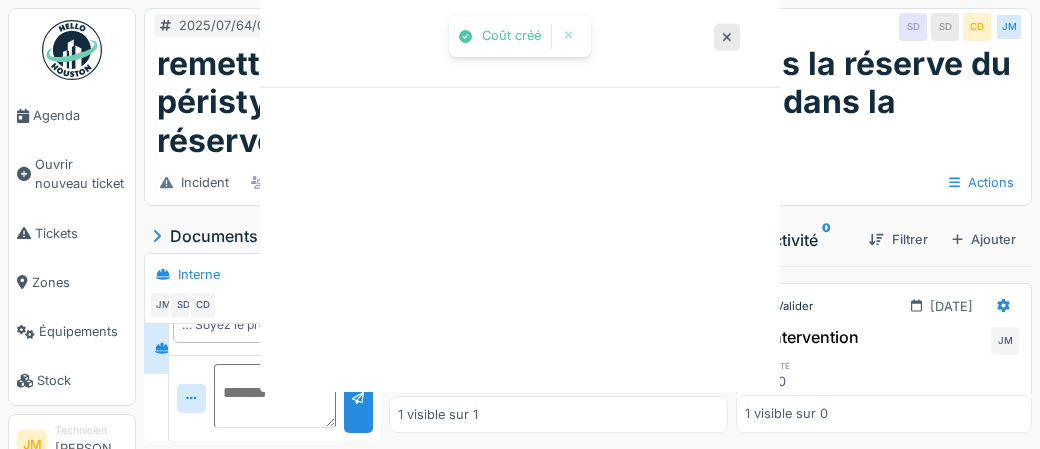 scroll, scrollTop: 0, scrollLeft: 0, axis: both 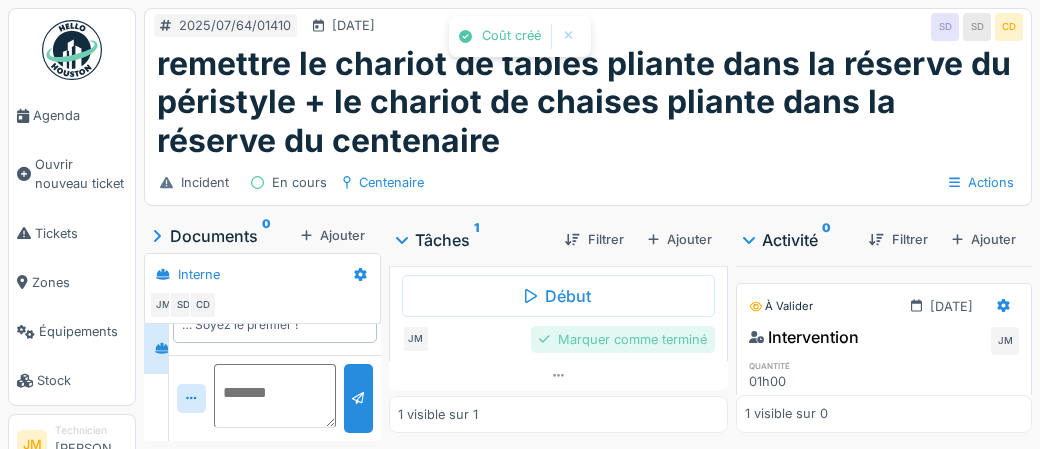 click on "Marquer comme terminé" at bounding box center (623, 339) 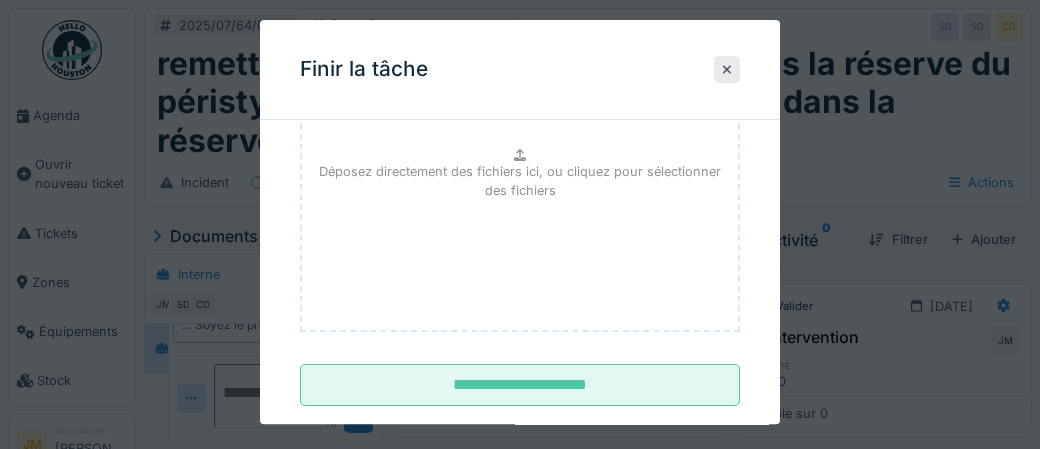 scroll, scrollTop: 326, scrollLeft: 0, axis: vertical 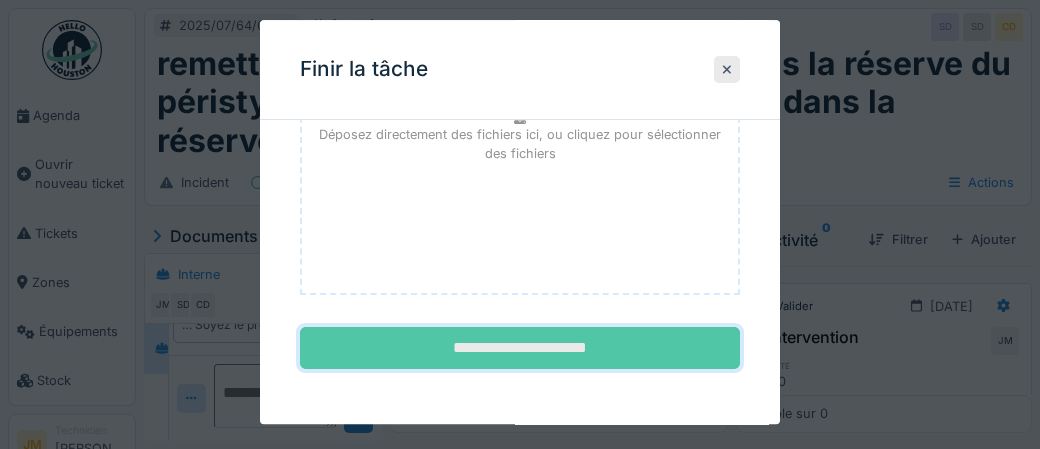 click on "**********" at bounding box center [520, 349] 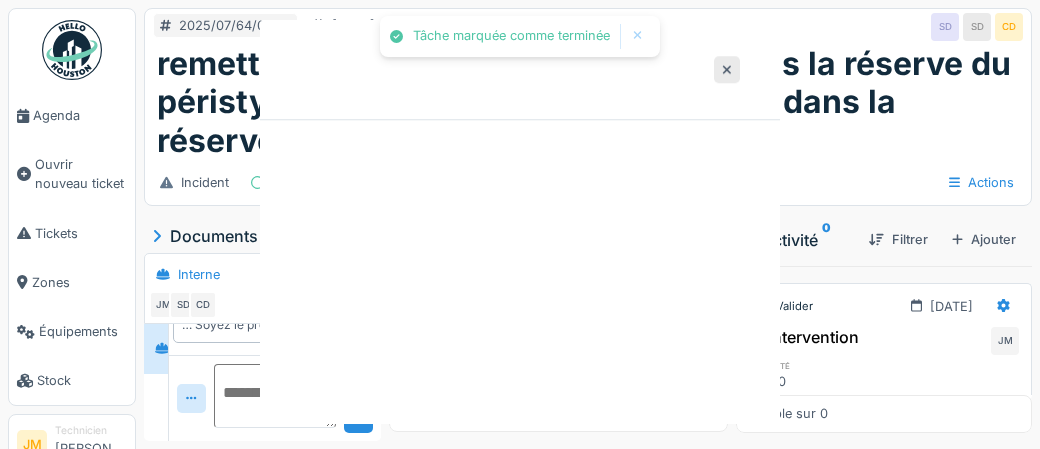 scroll, scrollTop: 0, scrollLeft: 0, axis: both 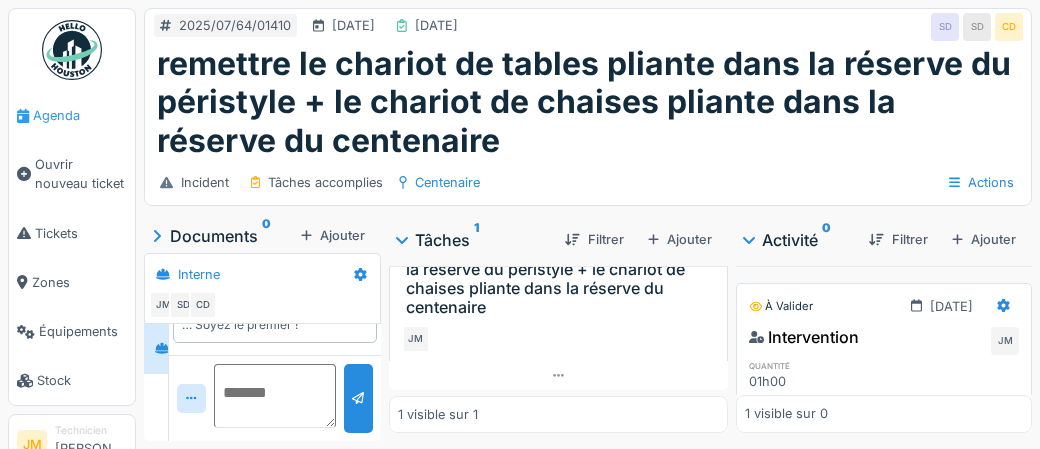 click on "Agenda" at bounding box center [80, 115] 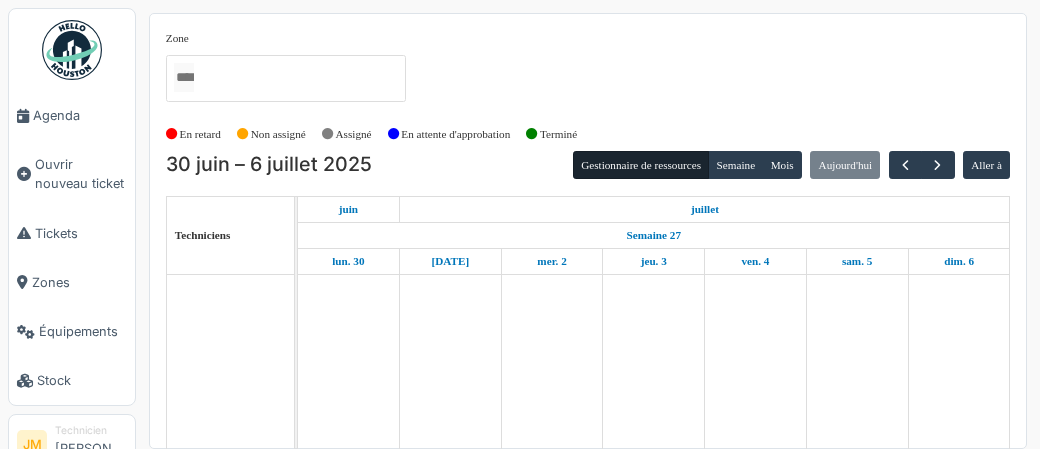 scroll, scrollTop: 0, scrollLeft: 0, axis: both 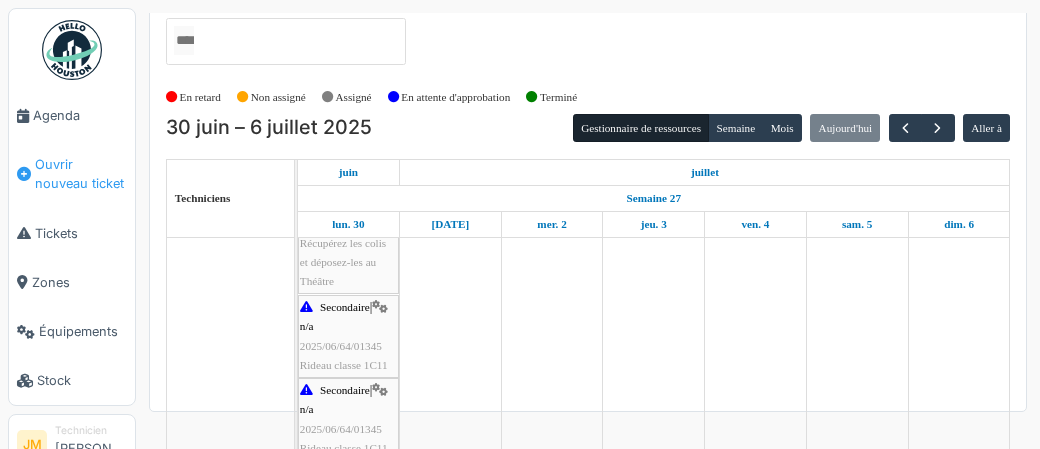 click on "Ouvrir nouveau ticket" at bounding box center (81, 174) 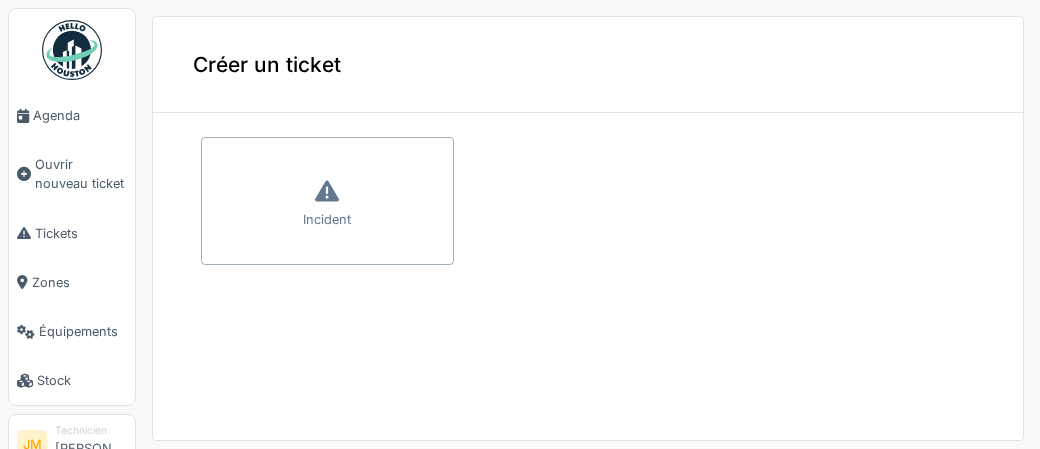 scroll, scrollTop: 0, scrollLeft: 0, axis: both 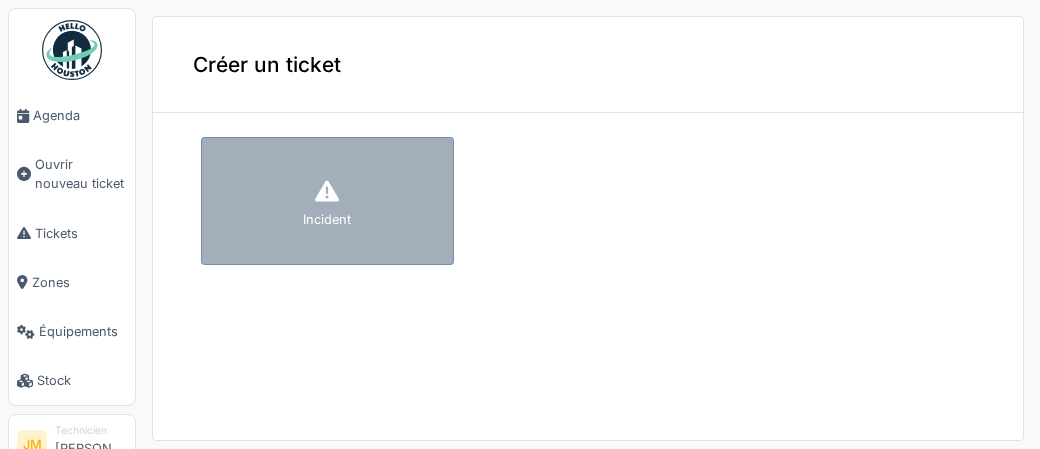 click on "Incident" at bounding box center [327, 201] 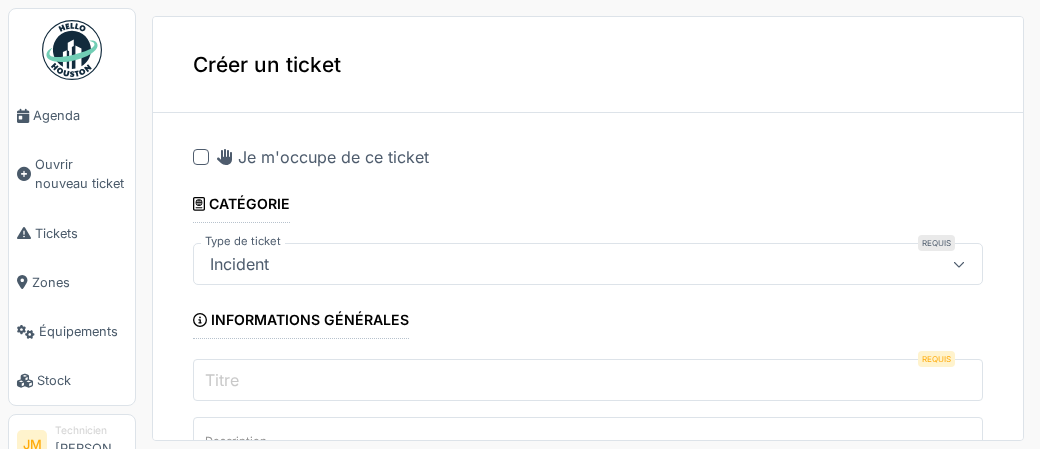 click at bounding box center (201, 157) 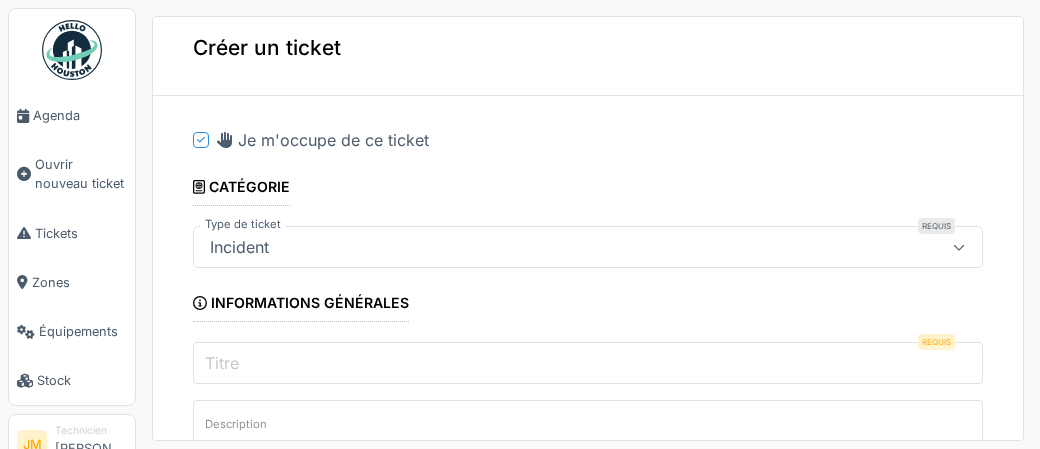 scroll, scrollTop: 76, scrollLeft: 0, axis: vertical 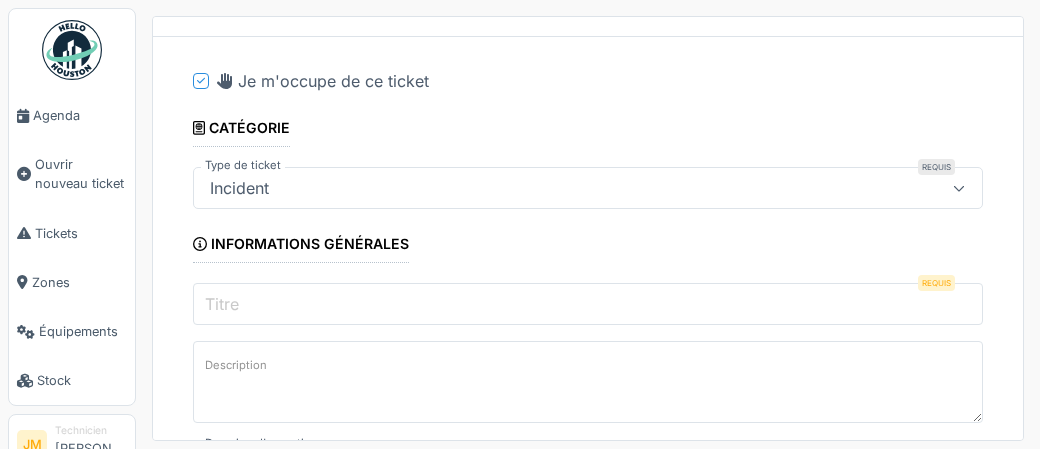 click on "Titre" at bounding box center [588, 304] 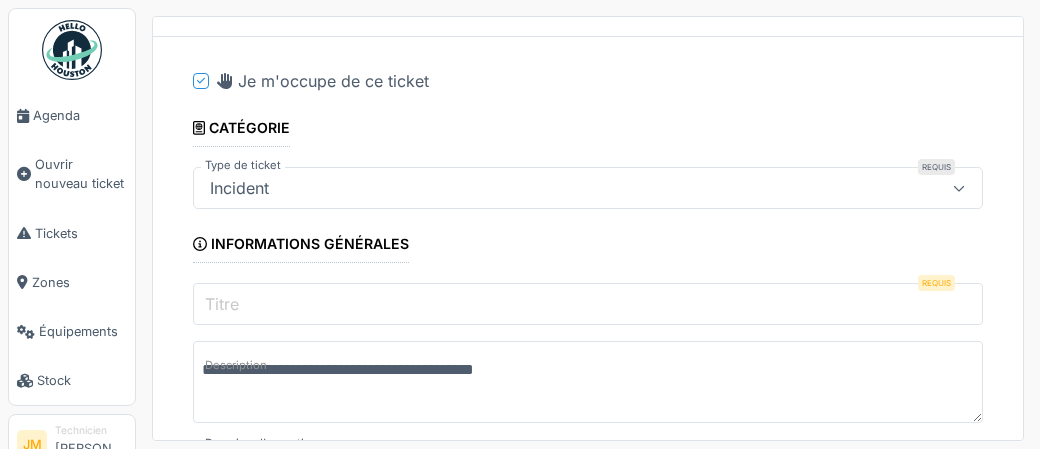 type on "**********" 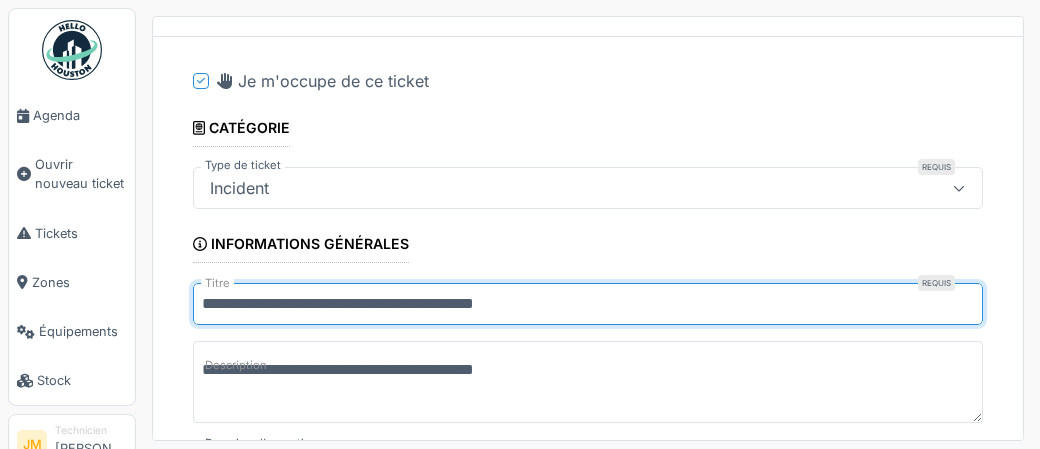 drag, startPoint x: 351, startPoint y: 304, endPoint x: 622, endPoint y: 292, distance: 271.26556 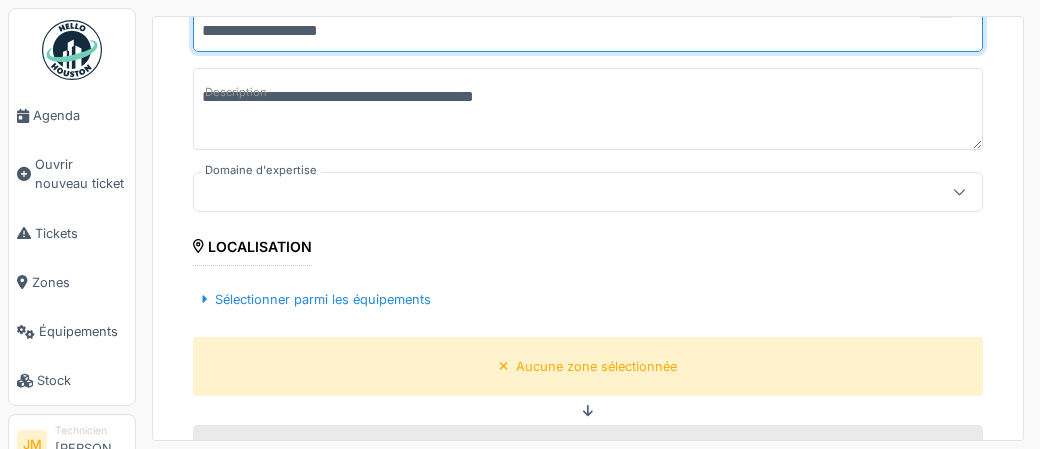 scroll, scrollTop: 351, scrollLeft: 0, axis: vertical 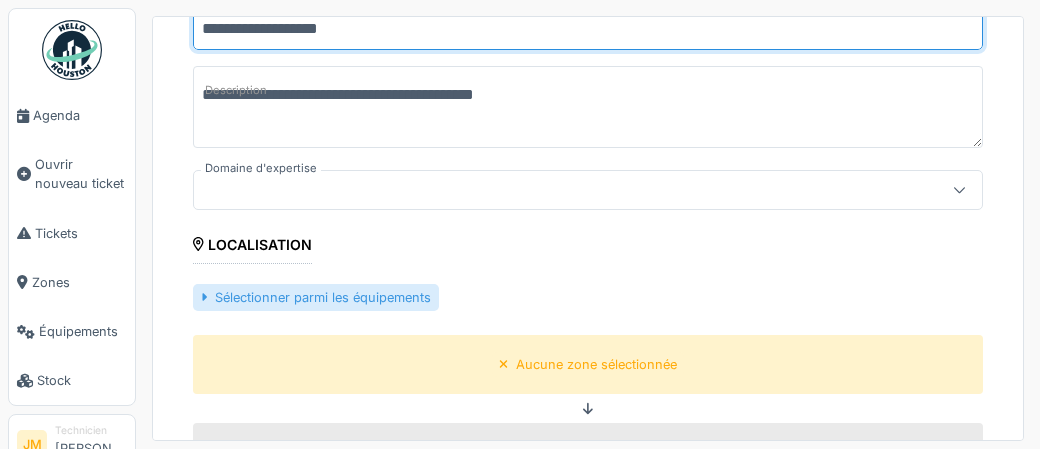 type on "**********" 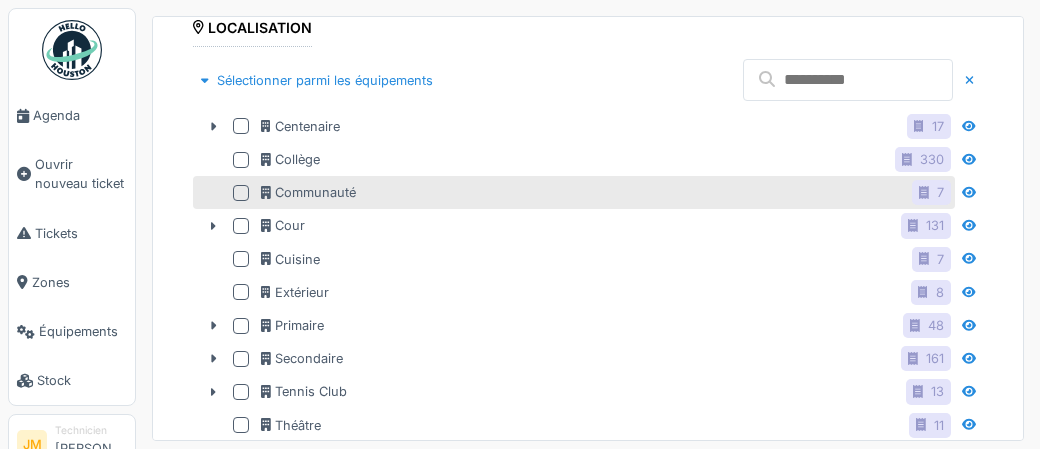 scroll, scrollTop: 591, scrollLeft: 0, axis: vertical 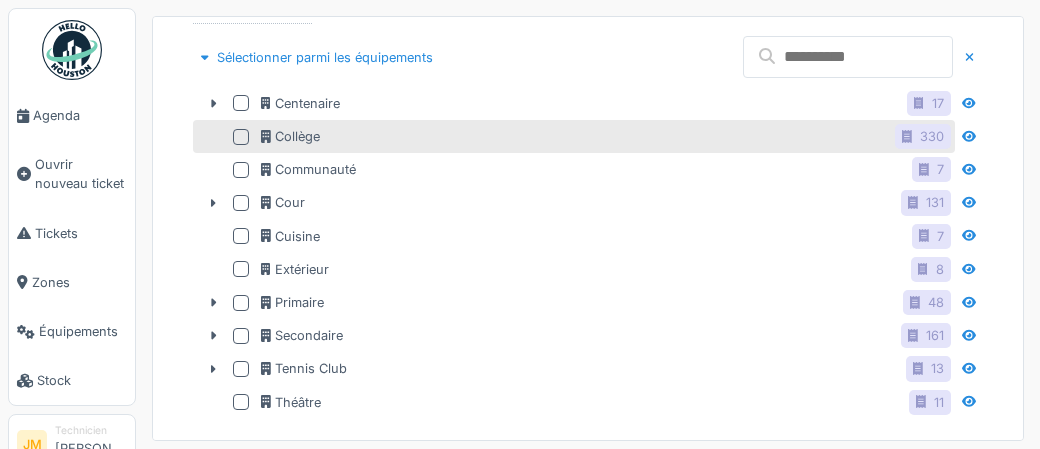 click at bounding box center (241, 137) 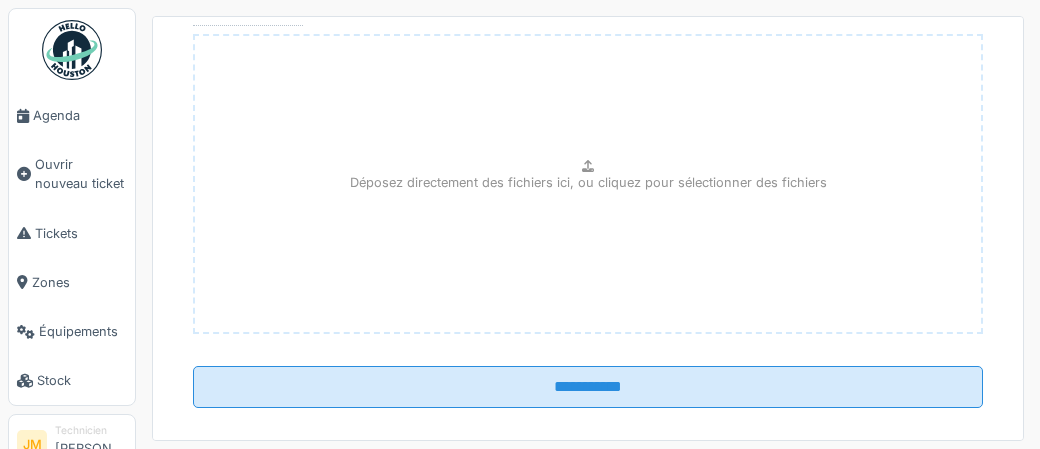 scroll, scrollTop: 1266, scrollLeft: 0, axis: vertical 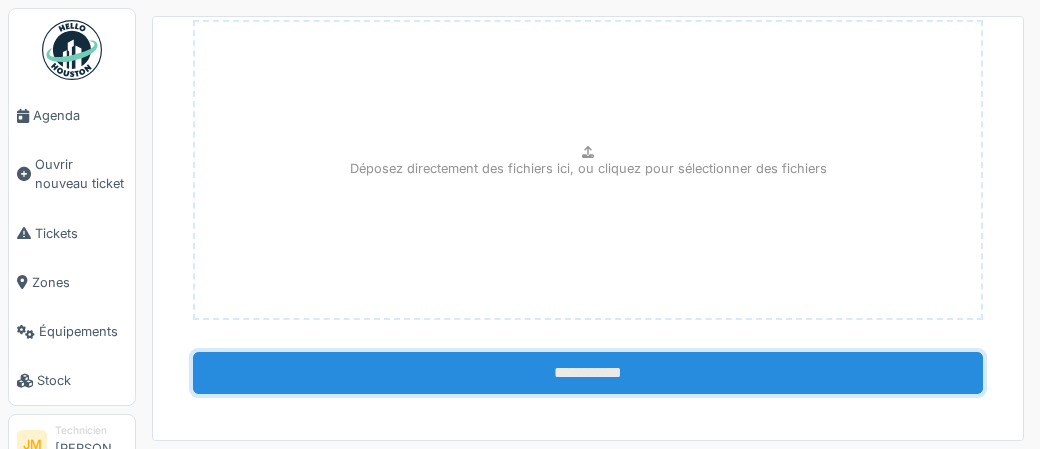 click on "**********" at bounding box center [588, 373] 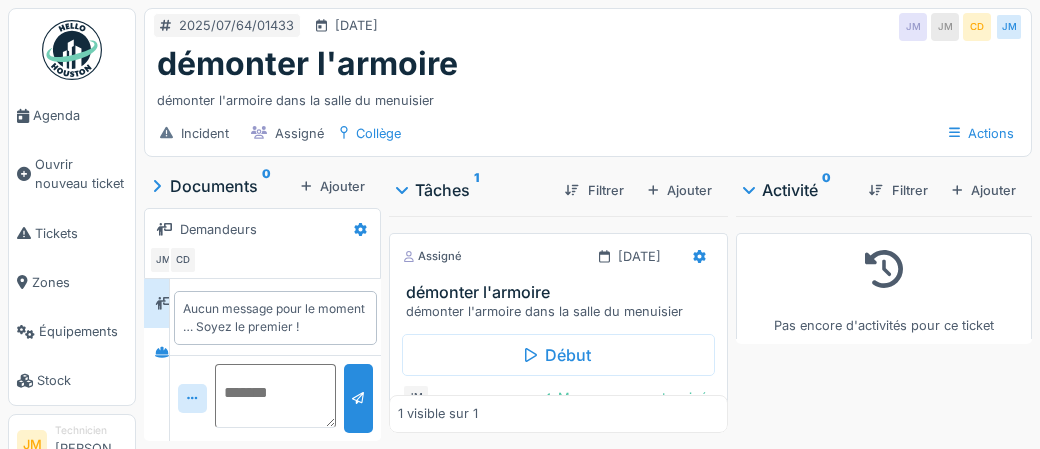 scroll, scrollTop: 0, scrollLeft: 0, axis: both 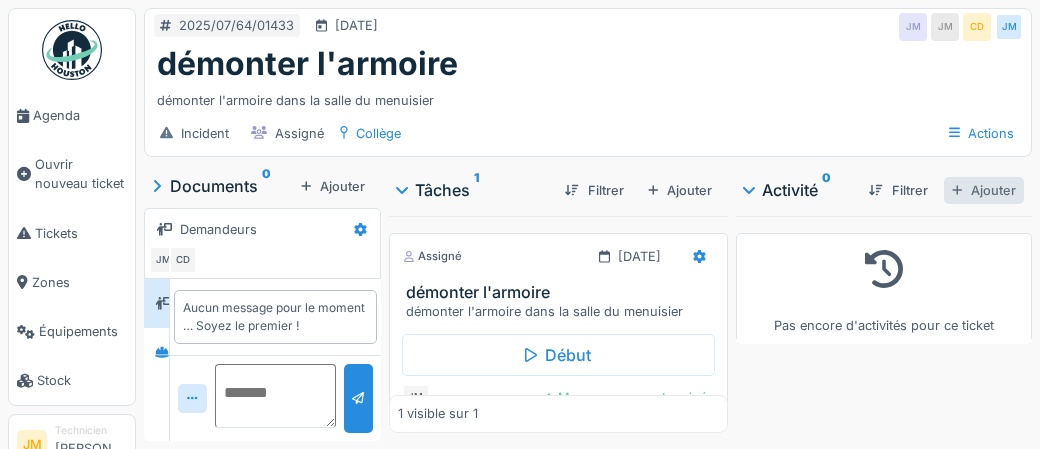 click on "Ajouter" at bounding box center [984, 190] 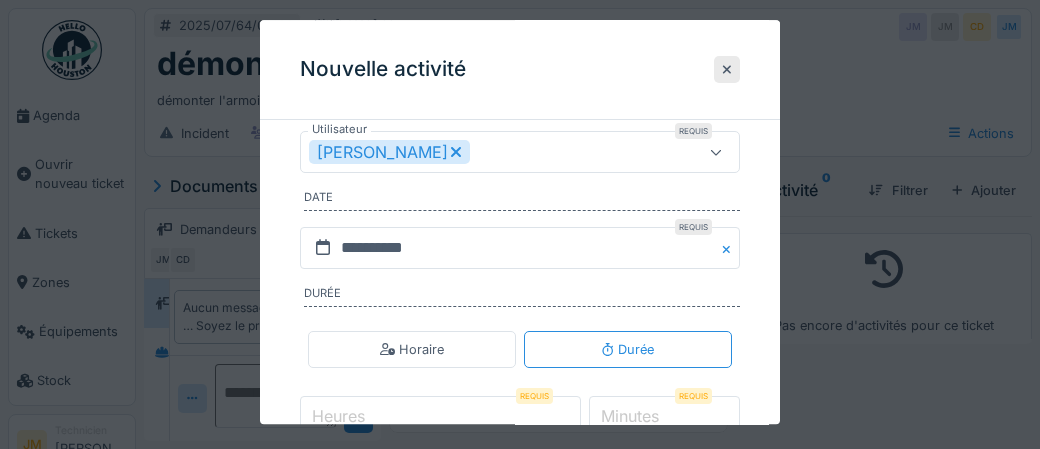 scroll, scrollTop: 421, scrollLeft: 0, axis: vertical 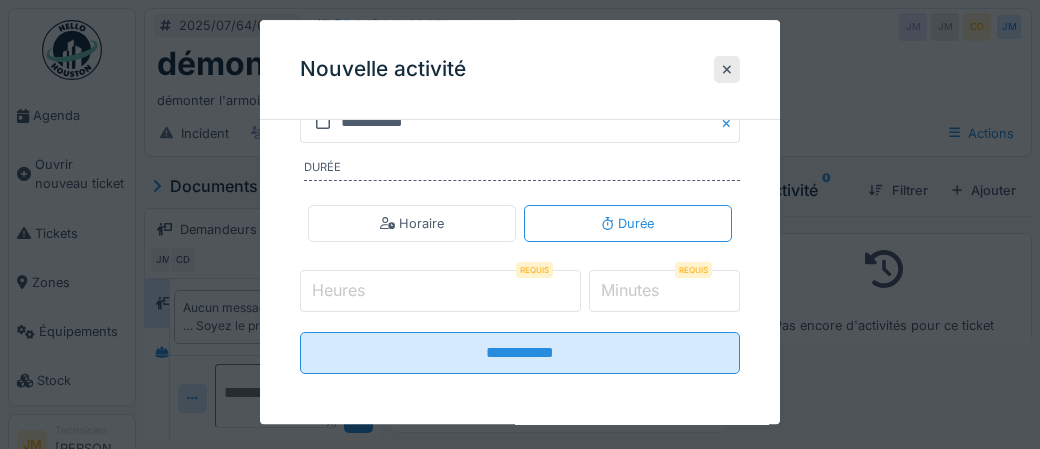 click on "Heures" at bounding box center [440, 291] 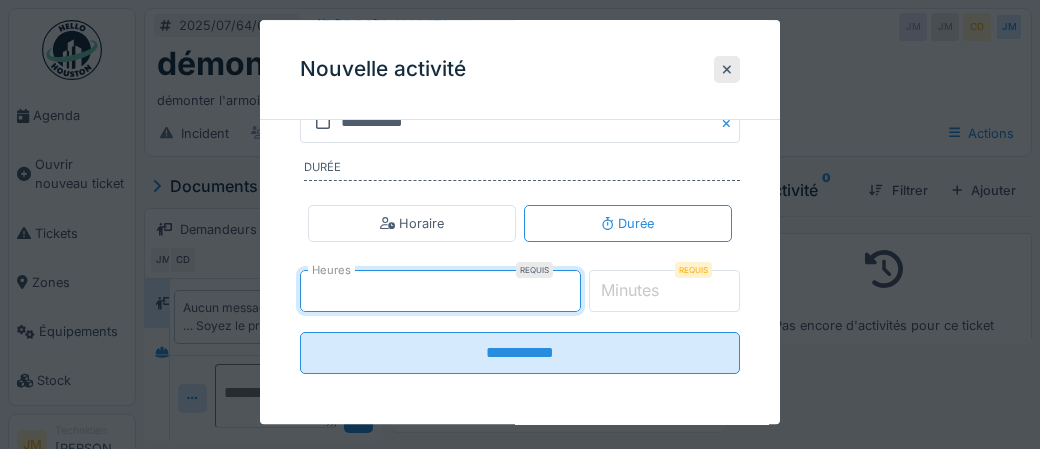 type on "*" 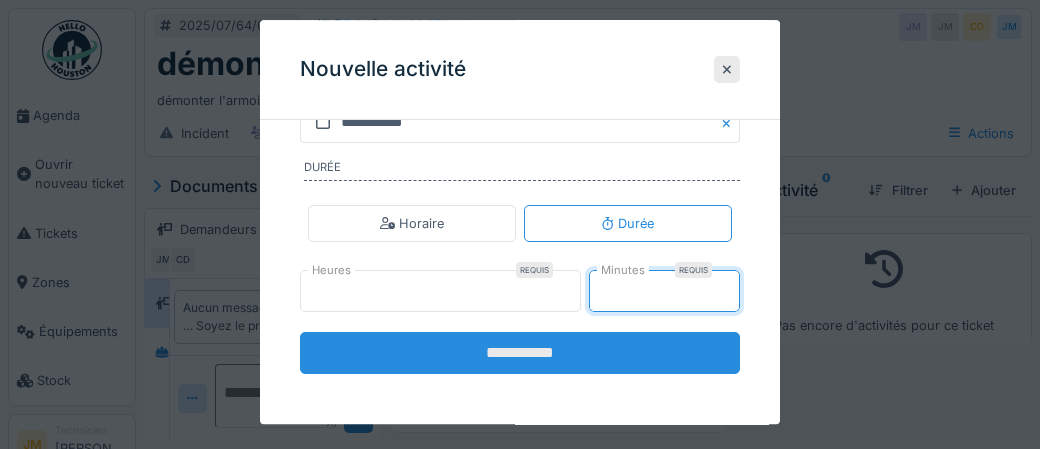 type on "**" 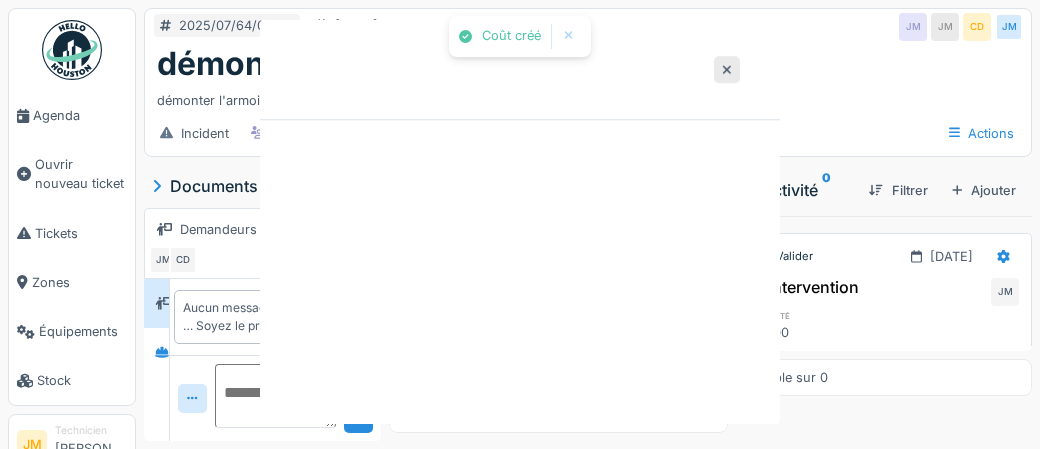 scroll, scrollTop: 0, scrollLeft: 0, axis: both 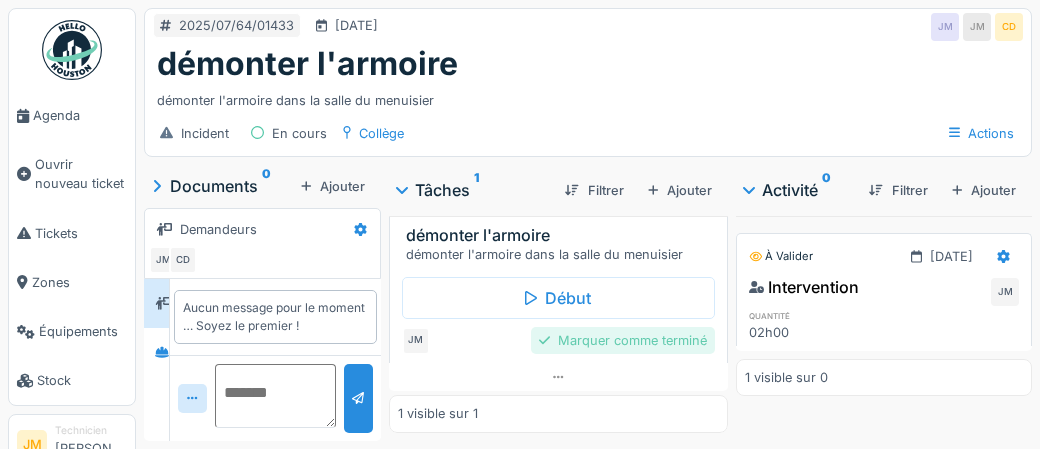 click on "Marquer comme terminé" at bounding box center (623, 340) 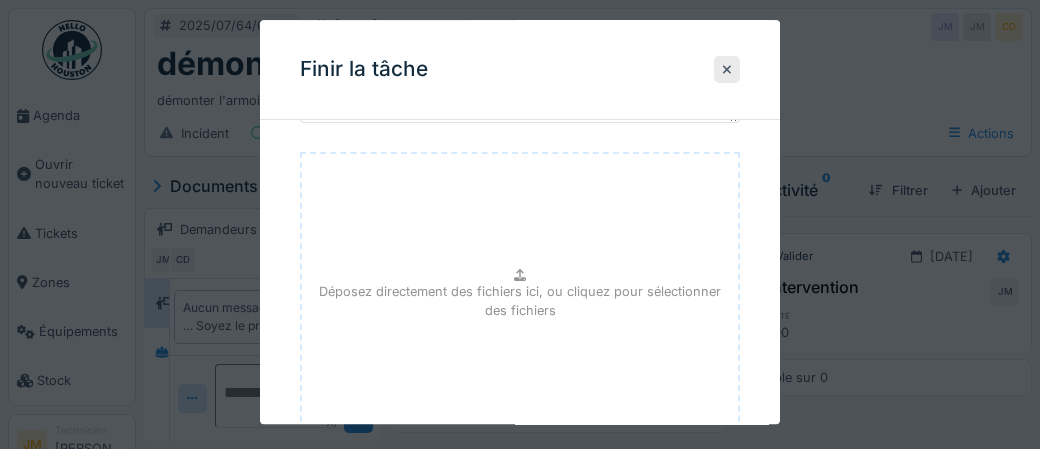 scroll, scrollTop: 326, scrollLeft: 0, axis: vertical 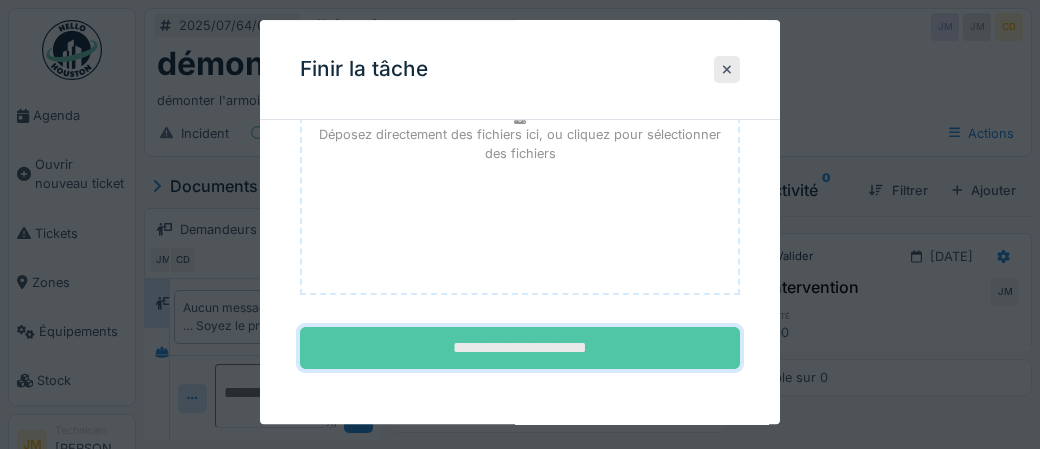 click on "**********" at bounding box center (520, 349) 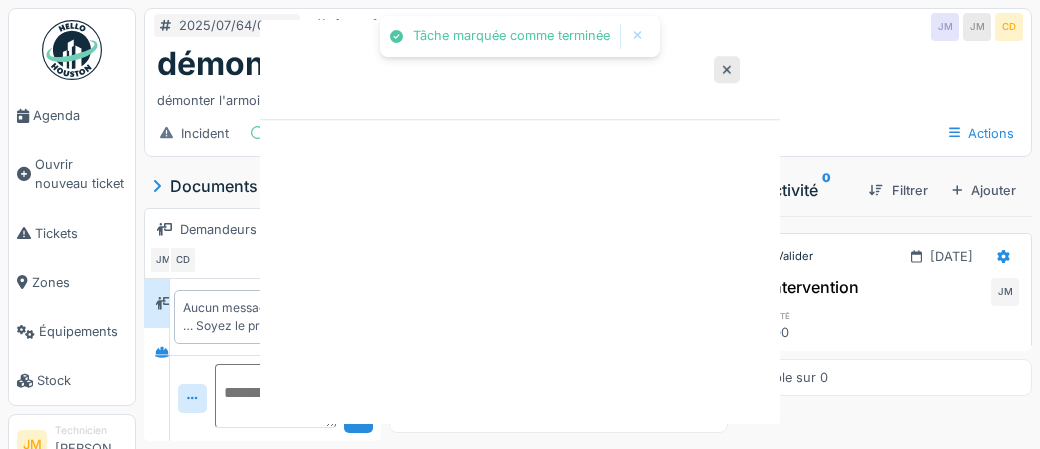 scroll, scrollTop: 0, scrollLeft: 0, axis: both 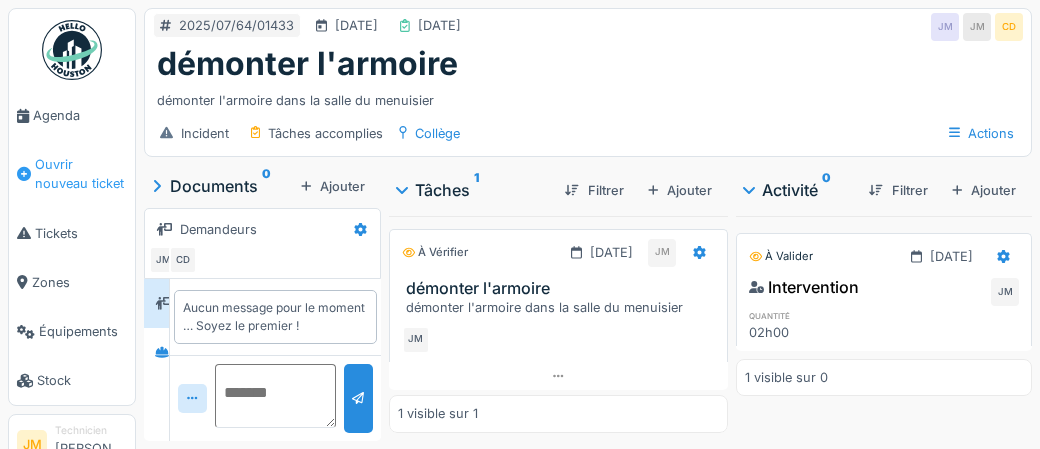 click on "Ouvrir nouveau ticket" at bounding box center [81, 174] 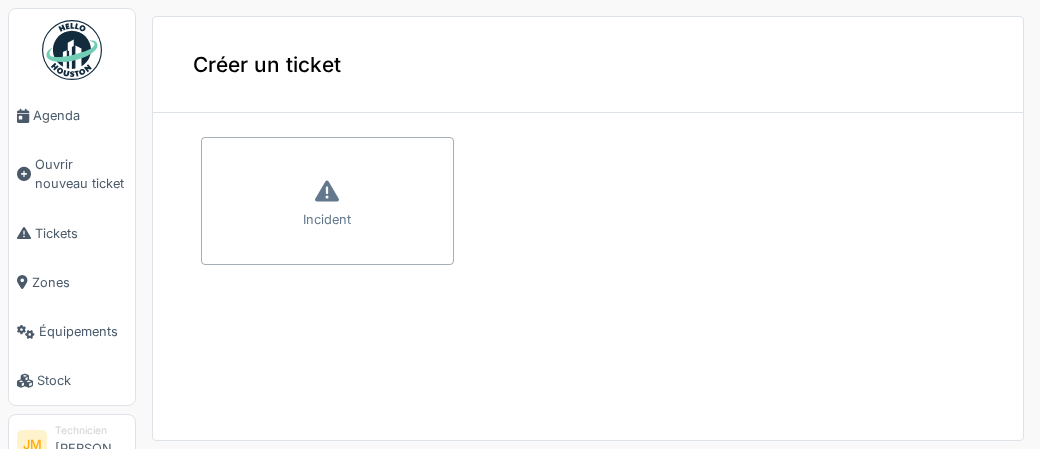 scroll, scrollTop: 0, scrollLeft: 0, axis: both 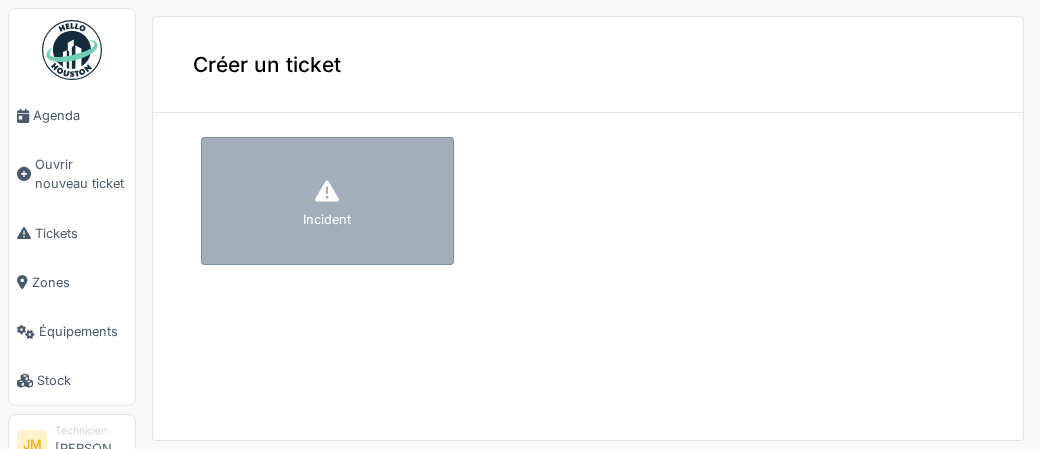 click on "Incident" at bounding box center (327, 201) 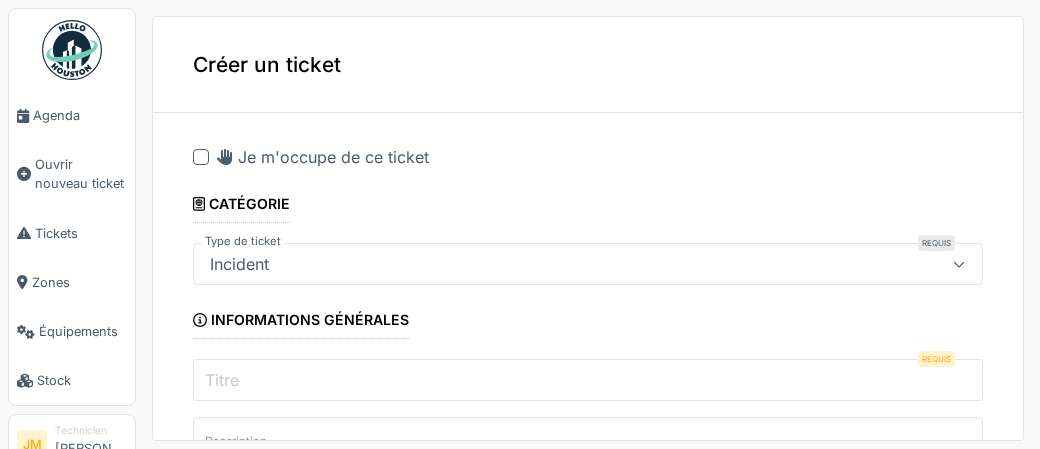 click at bounding box center (201, 157) 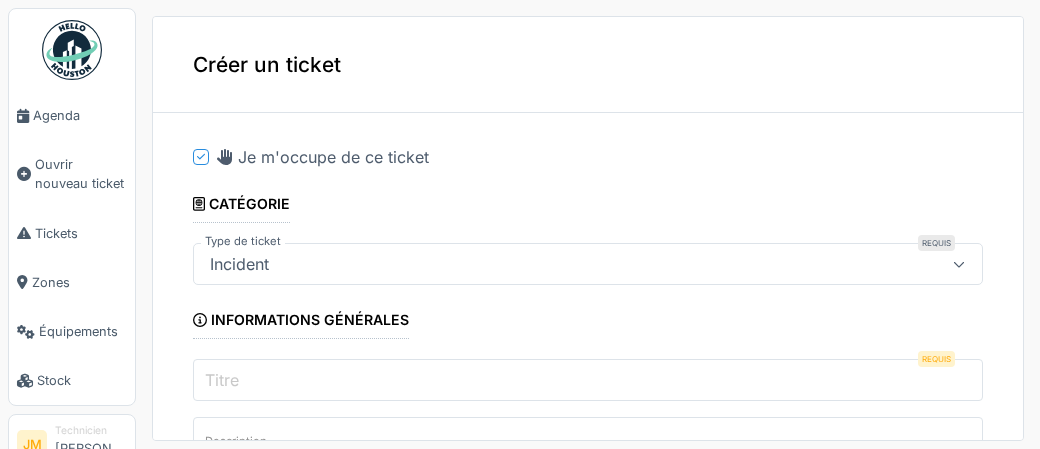 click on "Incident" at bounding box center (548, 264) 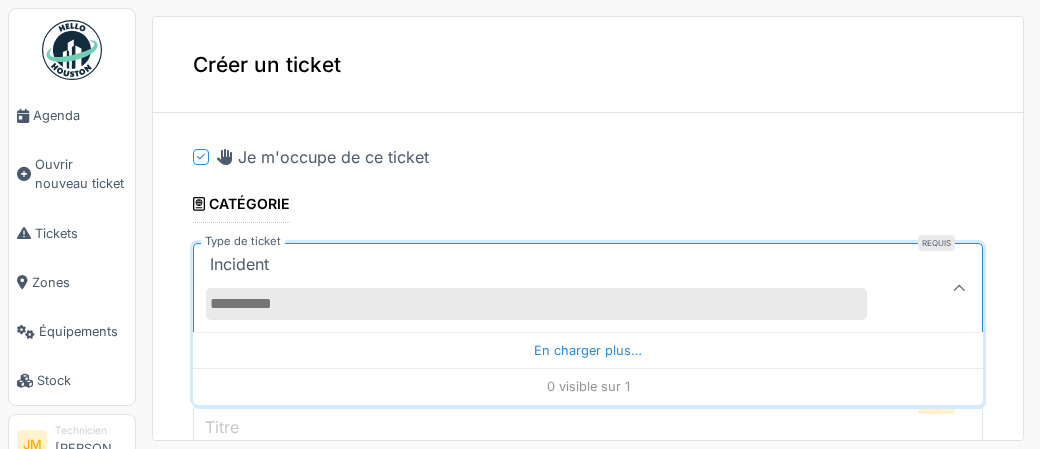 click on "Incident" at bounding box center (548, 288) 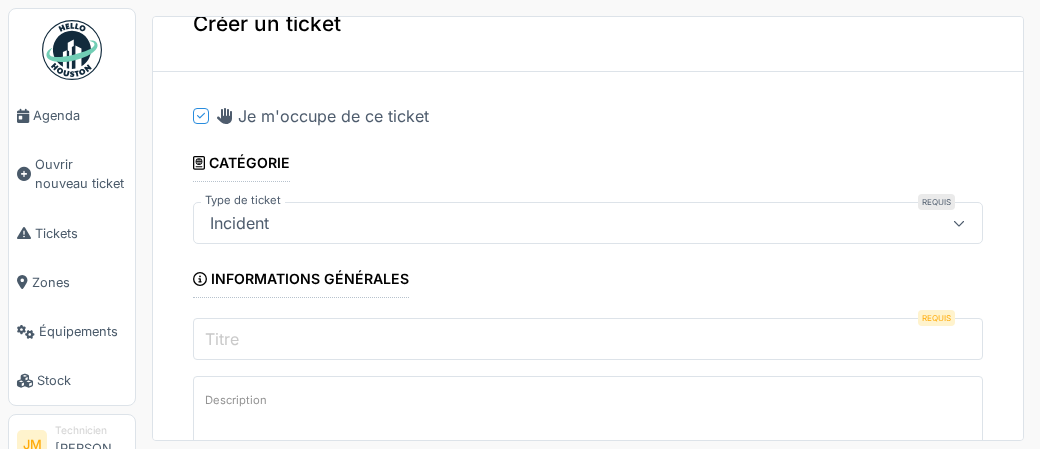scroll, scrollTop: 52, scrollLeft: 0, axis: vertical 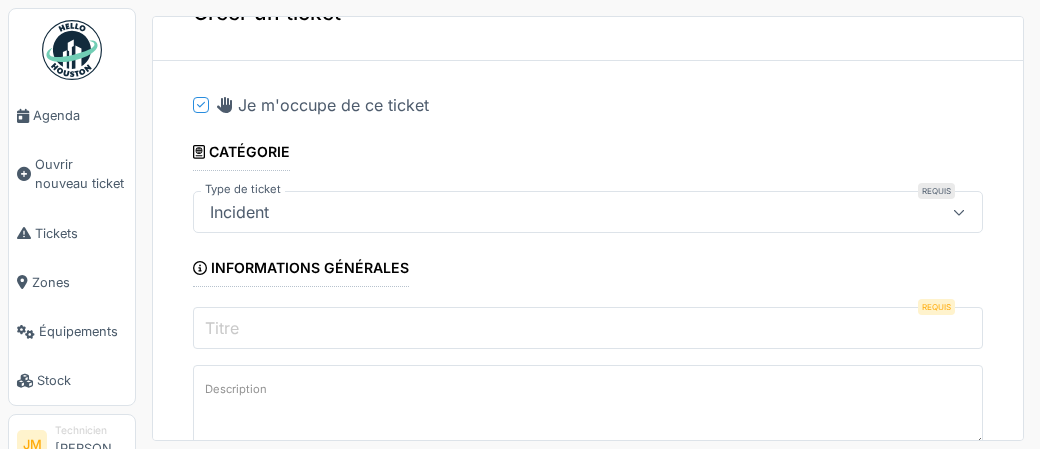 click on "Titre" at bounding box center [588, 328] 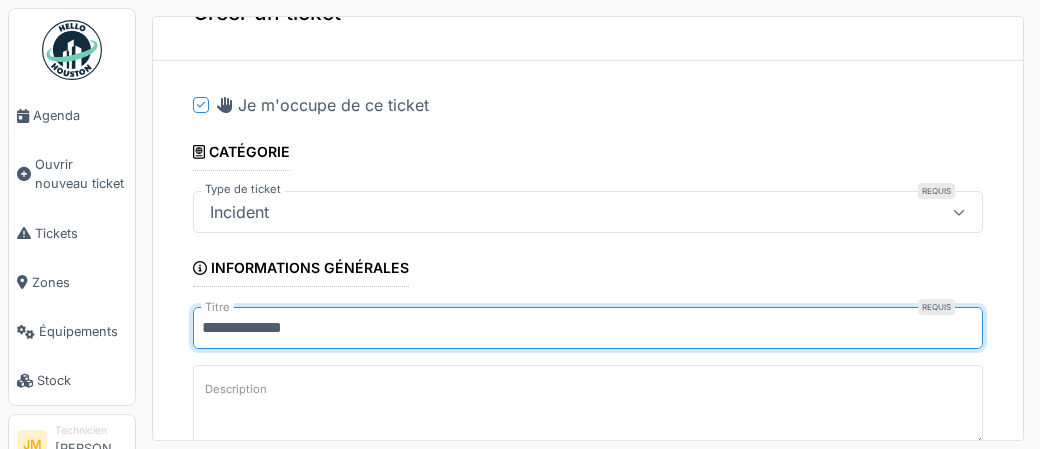 type on "**********" 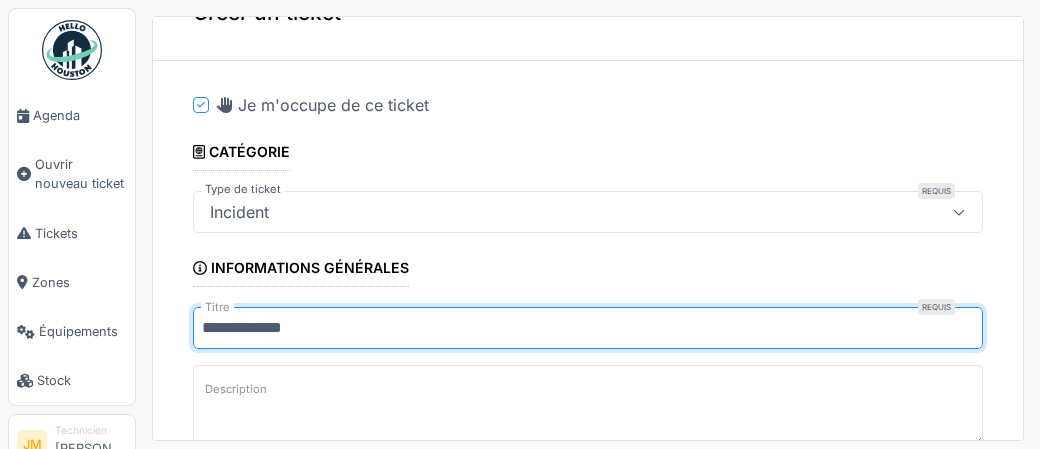 drag, startPoint x: 337, startPoint y: 332, endPoint x: 184, endPoint y: 351, distance: 154.17523 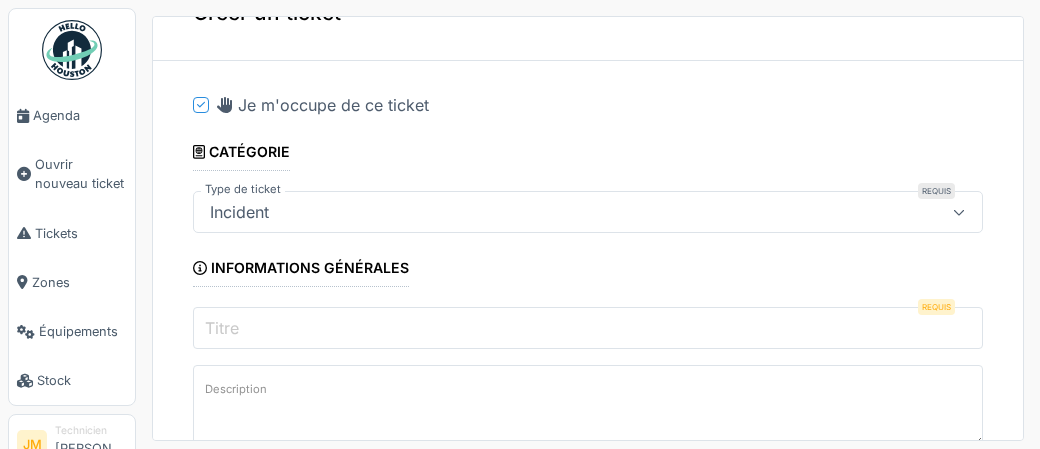 paste on "**********" 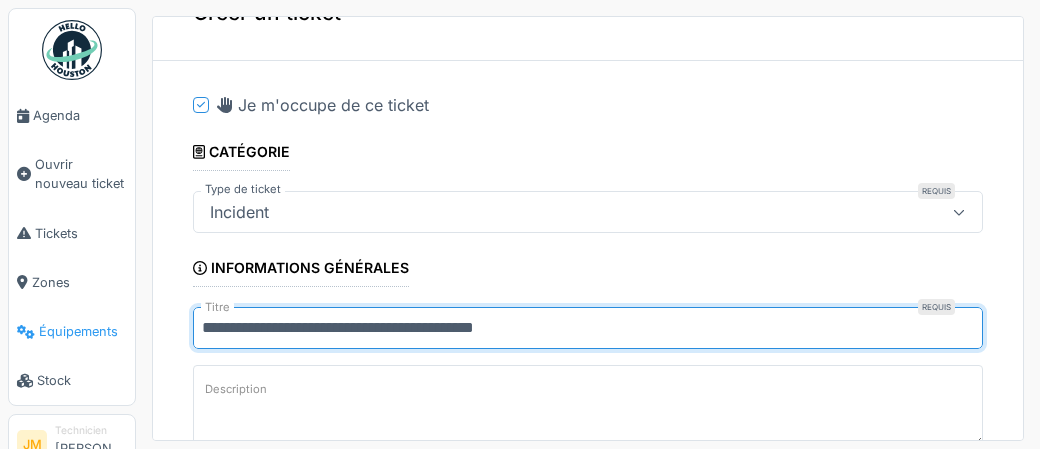 drag, startPoint x: 375, startPoint y: 358, endPoint x: 78, endPoint y: 341, distance: 297.48615 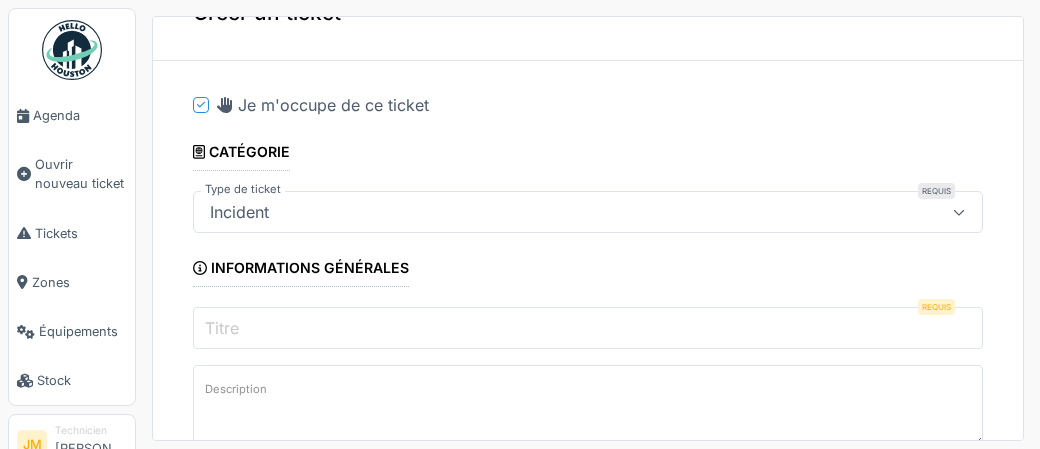 click on "Titre" at bounding box center [588, 328] 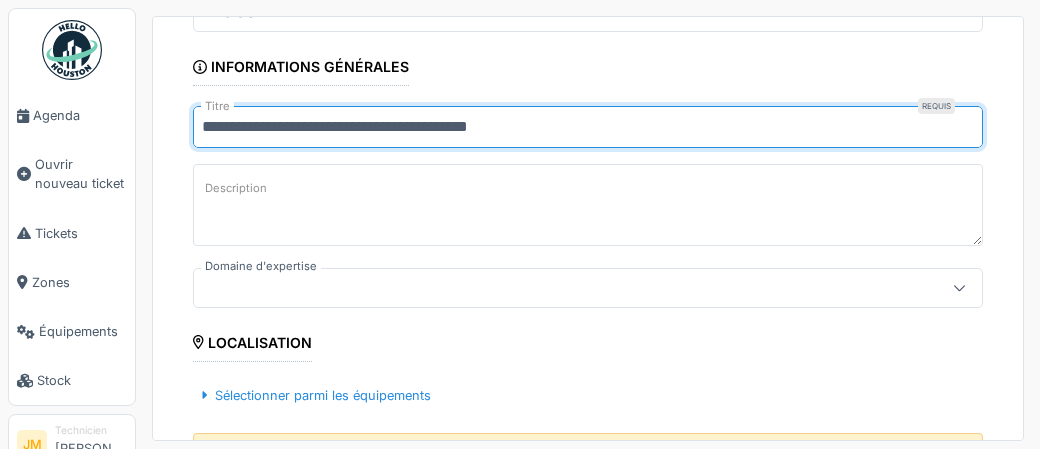 scroll, scrollTop: 388, scrollLeft: 0, axis: vertical 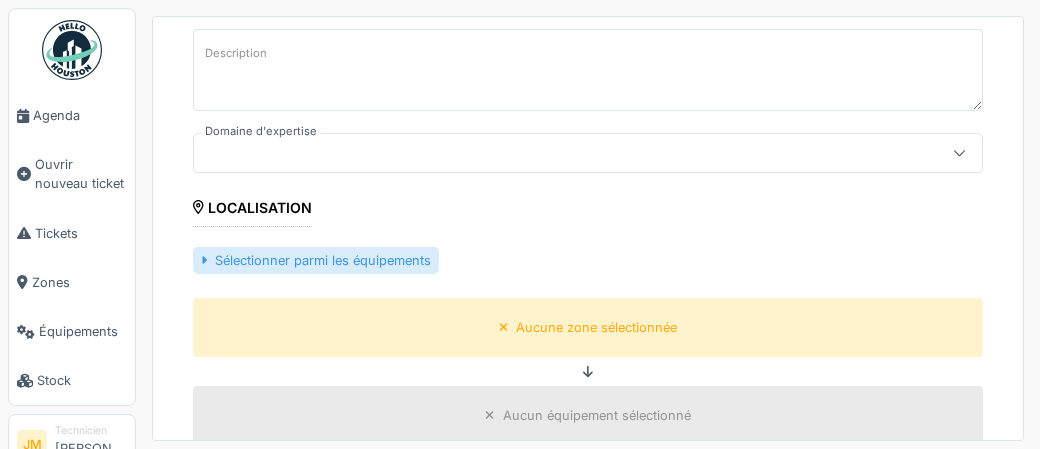 type on "**********" 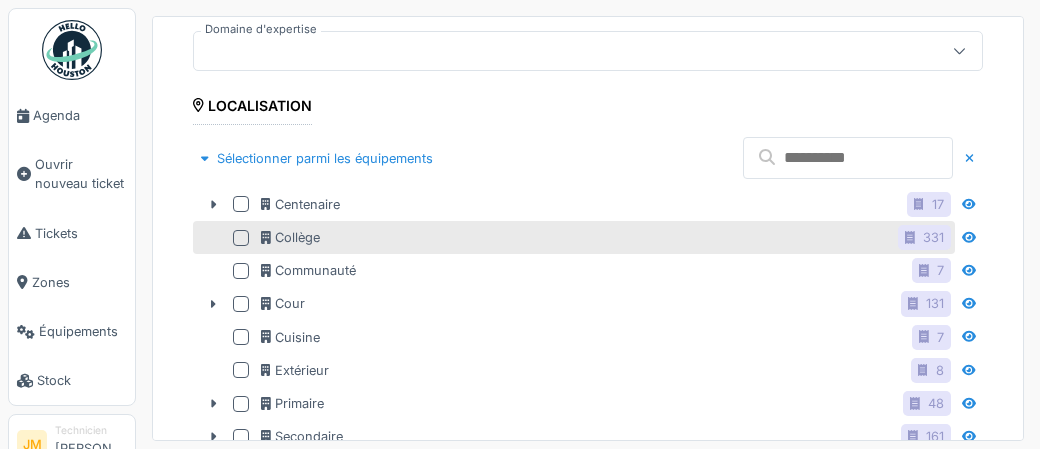 scroll, scrollTop: 520, scrollLeft: 0, axis: vertical 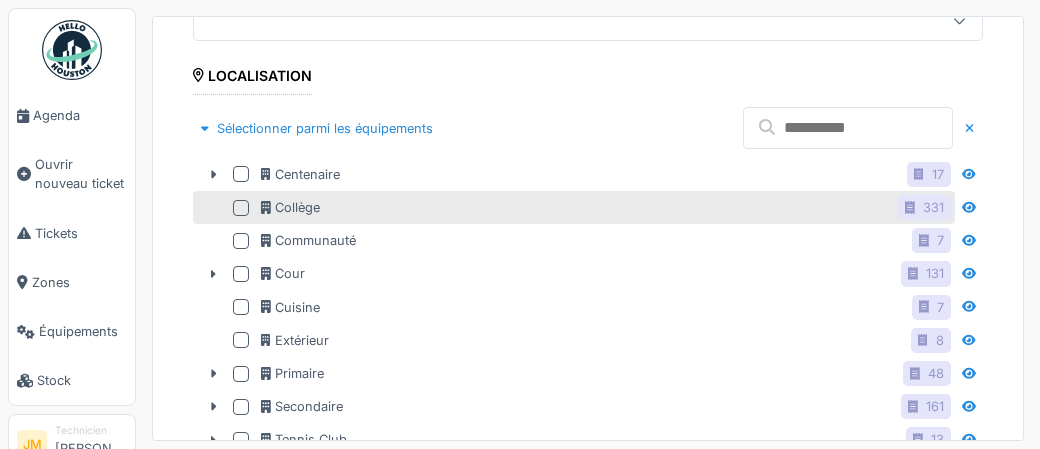click at bounding box center (241, 208) 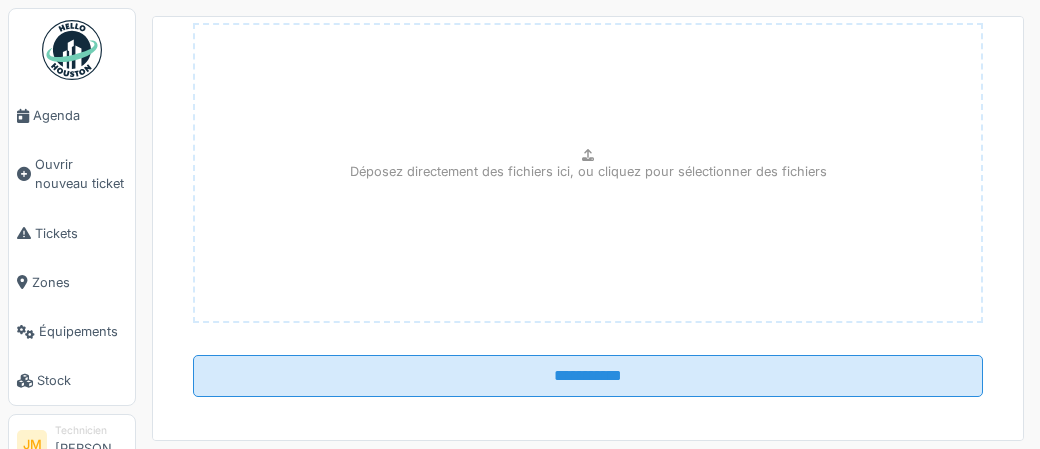 scroll, scrollTop: 1266, scrollLeft: 0, axis: vertical 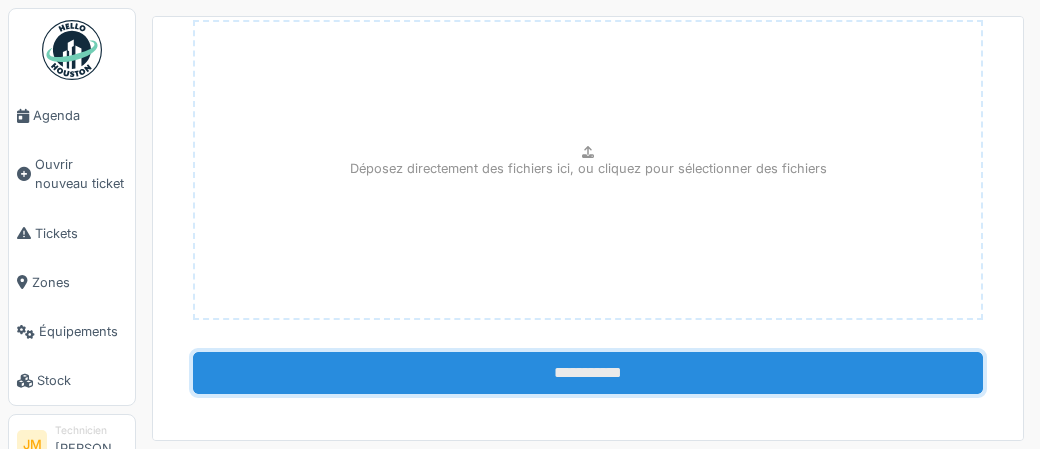click on "**********" at bounding box center [588, 373] 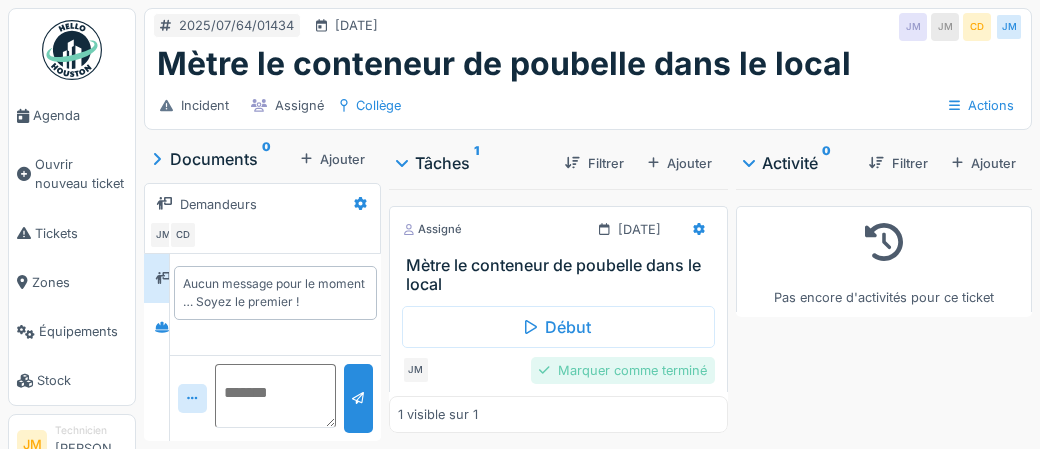 scroll, scrollTop: 0, scrollLeft: 0, axis: both 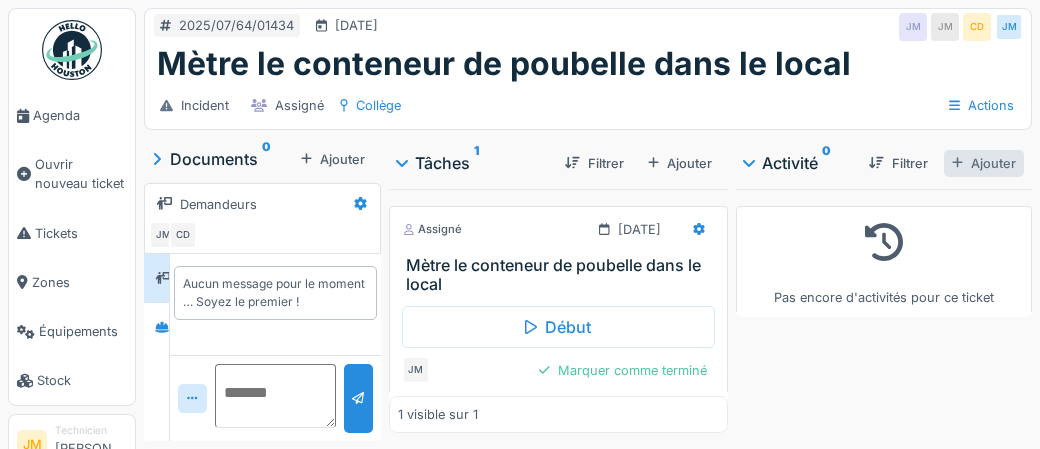 click on "Ajouter" at bounding box center [984, 163] 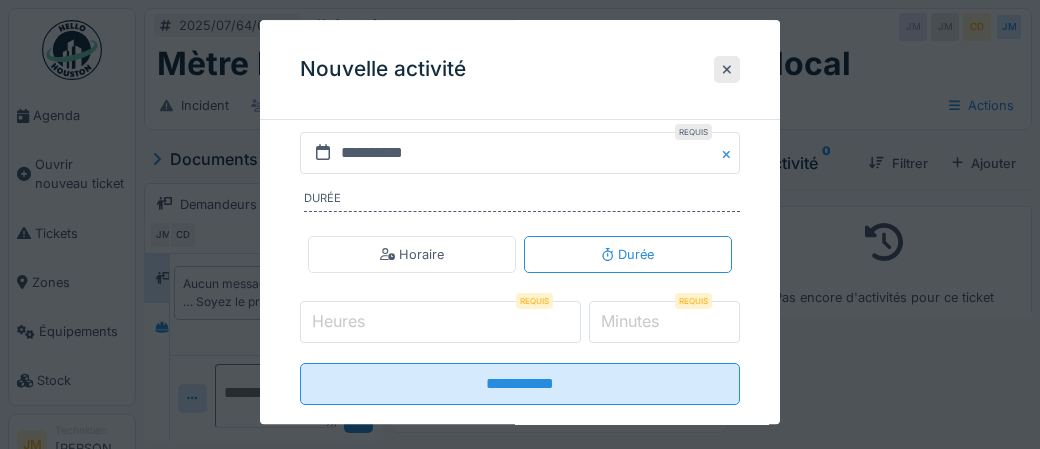 scroll, scrollTop: 421, scrollLeft: 0, axis: vertical 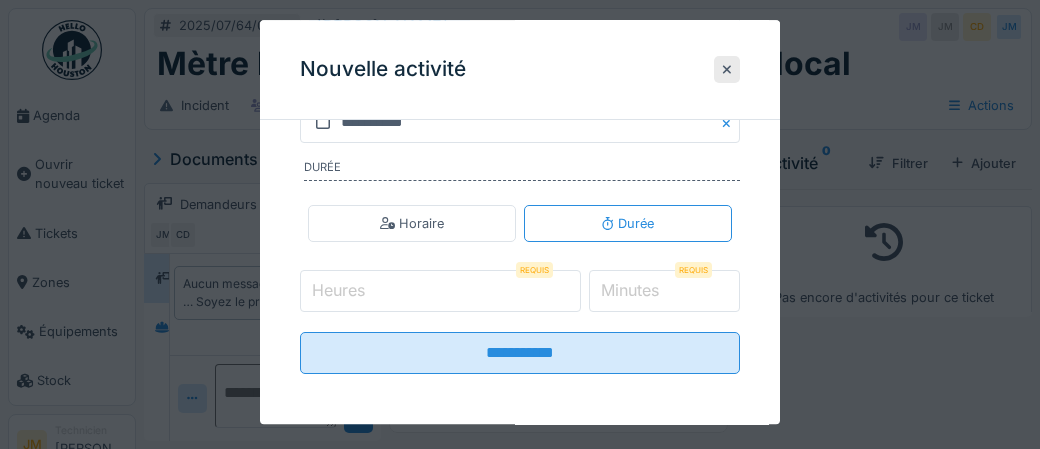 click on "Heures" at bounding box center [440, 291] 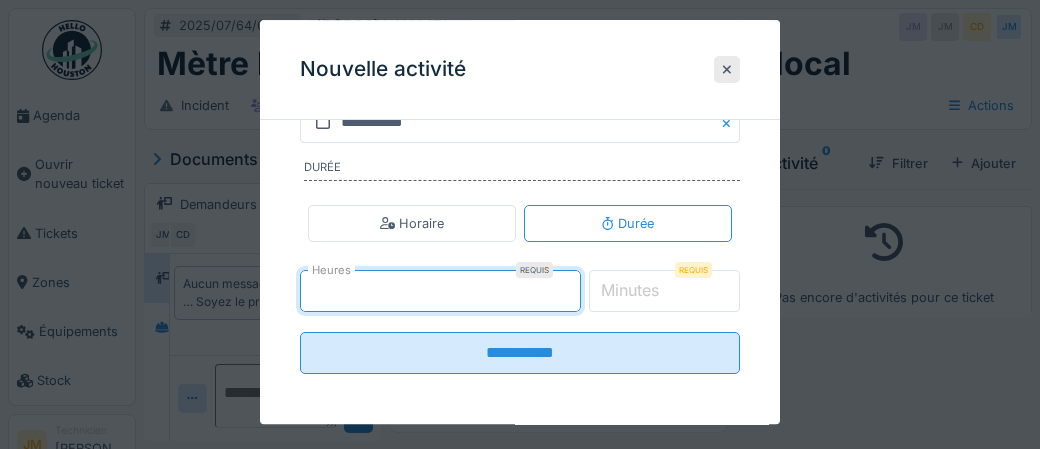 type on "*" 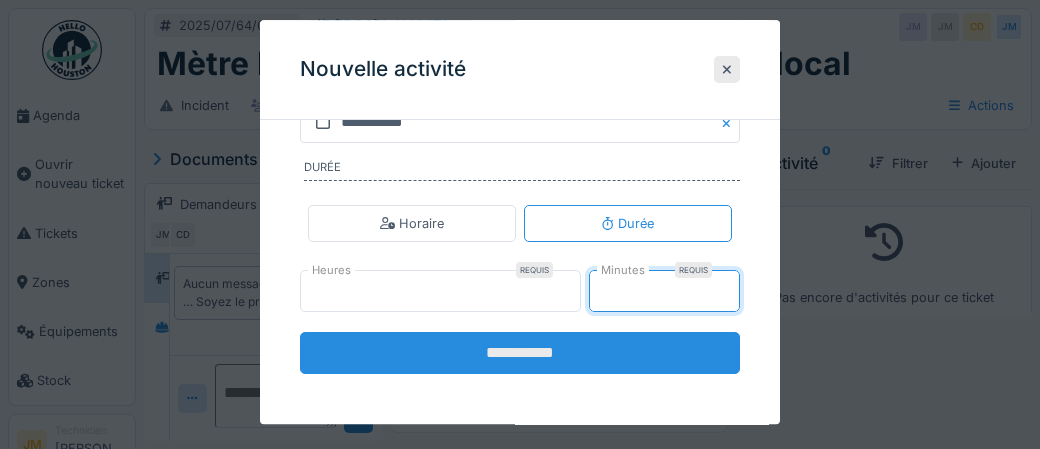 type on "**" 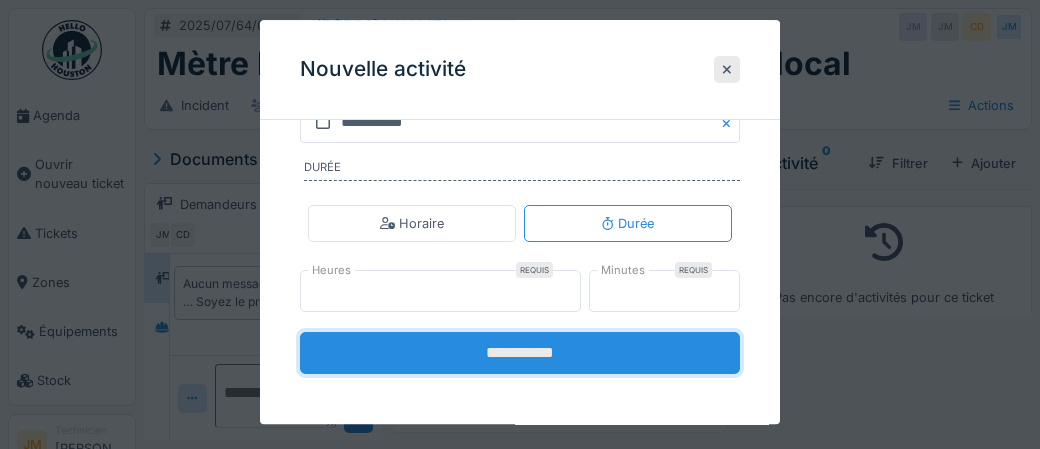 click on "**********" at bounding box center (520, 353) 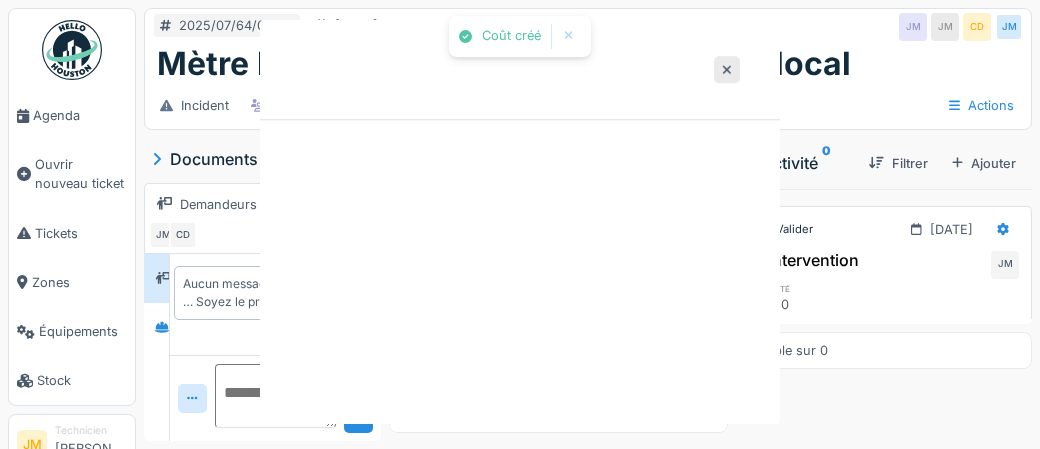 scroll, scrollTop: 0, scrollLeft: 0, axis: both 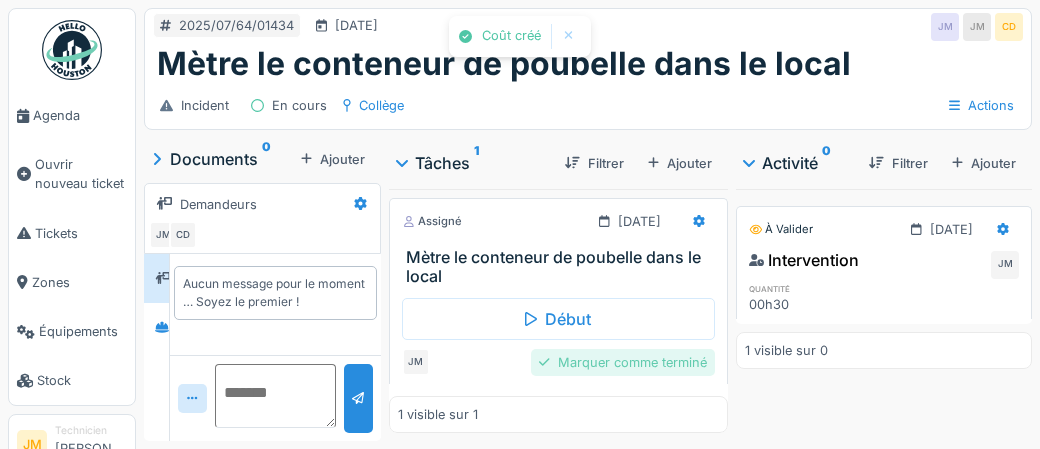 click on "Marquer comme terminé" at bounding box center [623, 362] 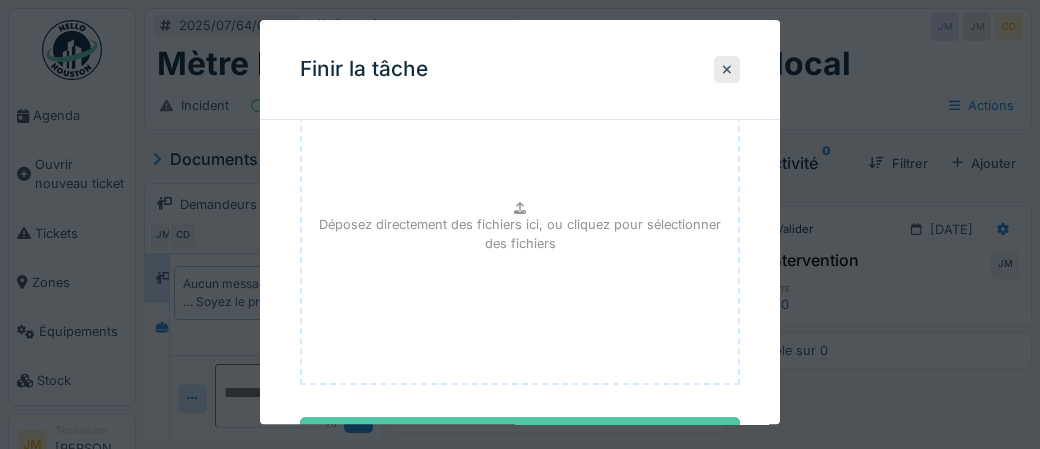 scroll, scrollTop: 326, scrollLeft: 0, axis: vertical 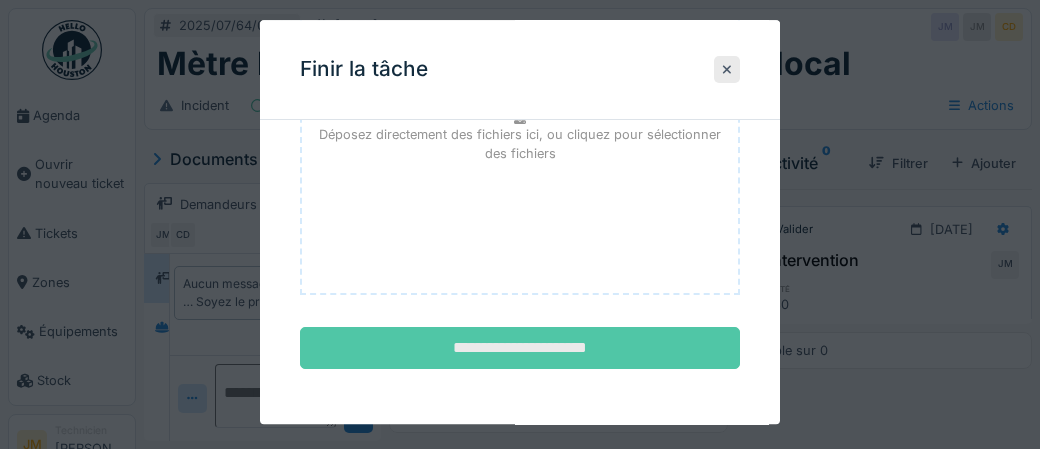 click on "**********" at bounding box center [520, 349] 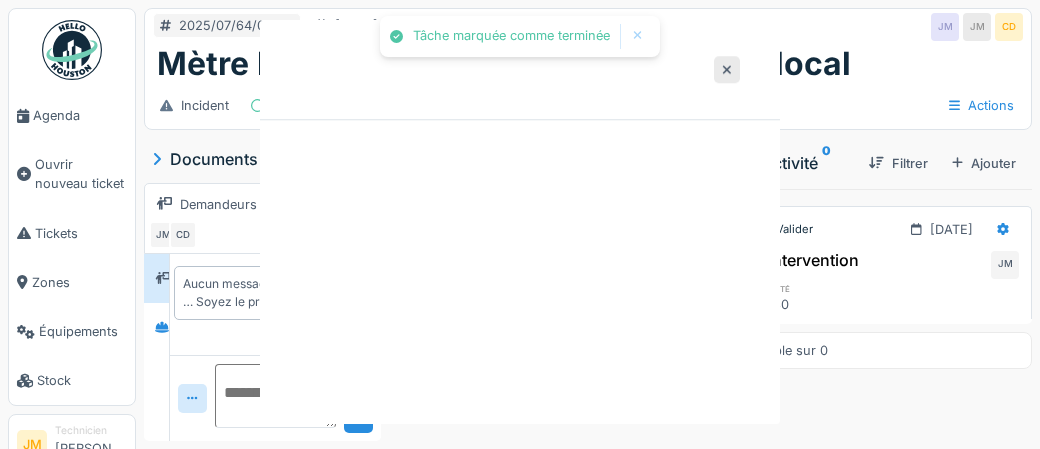 scroll, scrollTop: 0, scrollLeft: 0, axis: both 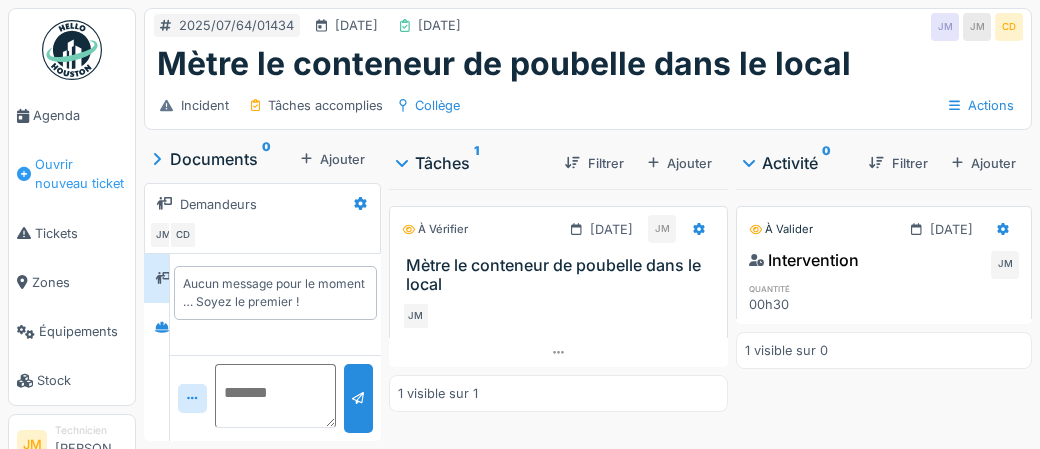 click on "Ouvrir nouveau ticket" at bounding box center [81, 174] 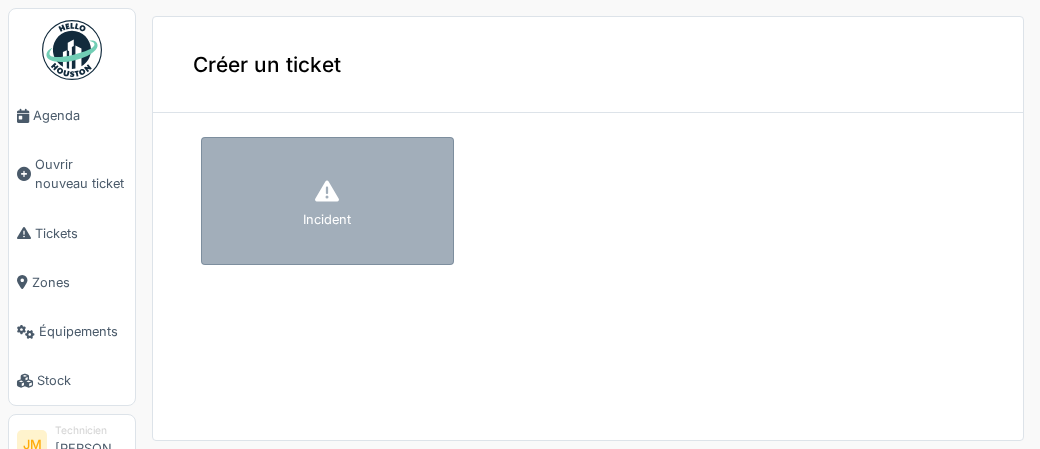 scroll, scrollTop: 0, scrollLeft: 0, axis: both 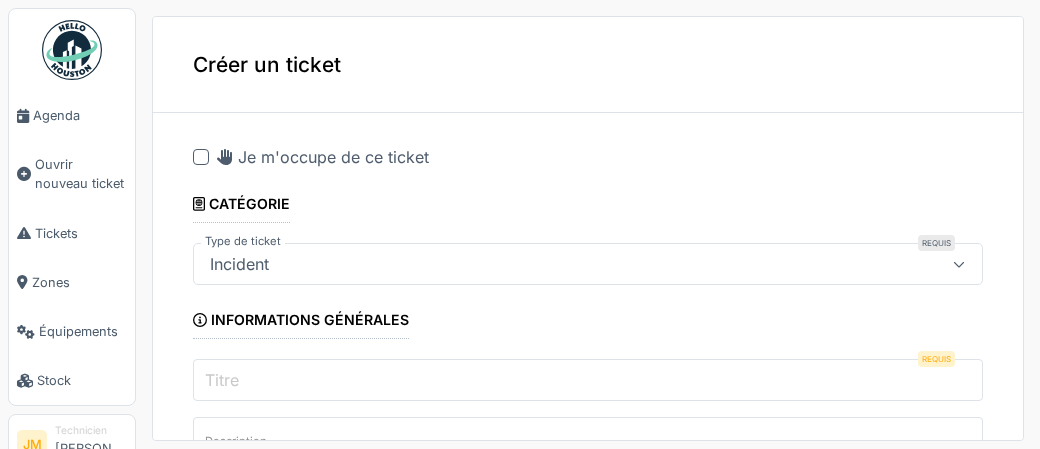 click at bounding box center [201, 157] 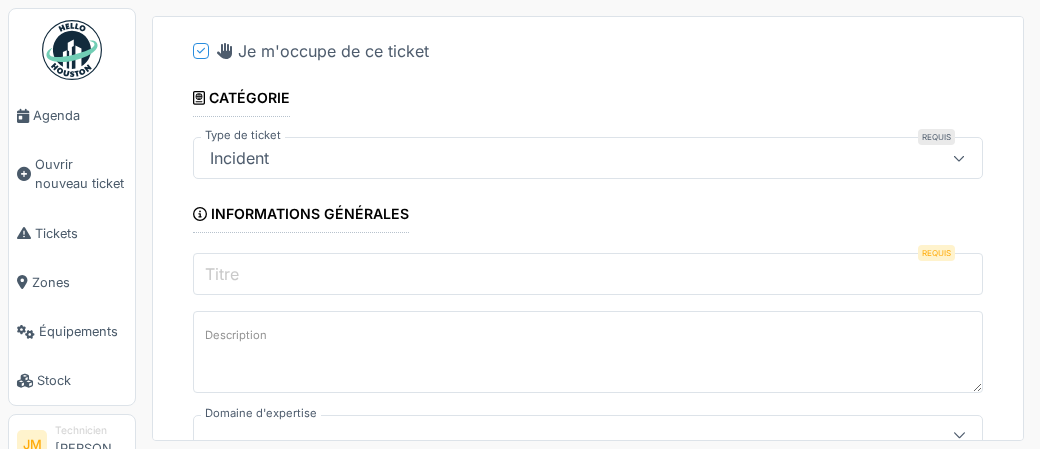 scroll, scrollTop: 111, scrollLeft: 0, axis: vertical 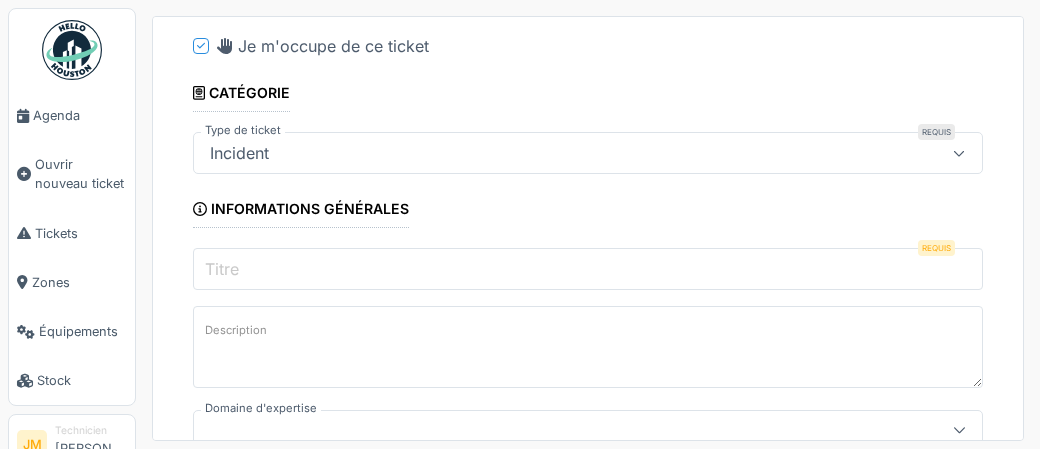 click on "Titre" at bounding box center [588, 269] 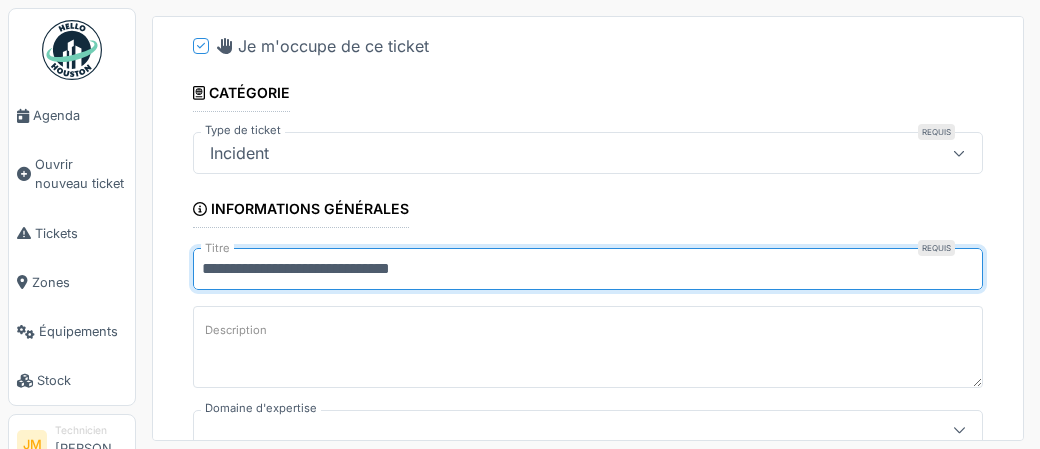 type on "**********" 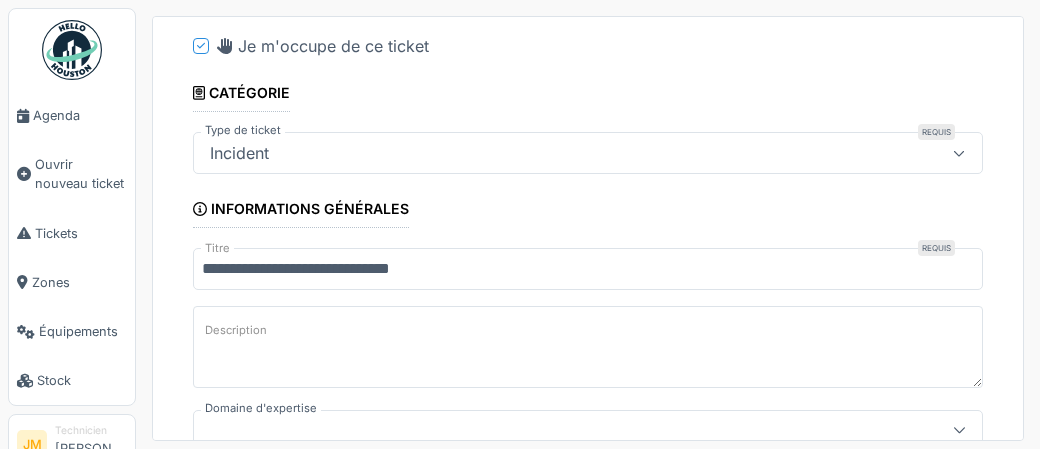 click on "Description" at bounding box center (588, 347) 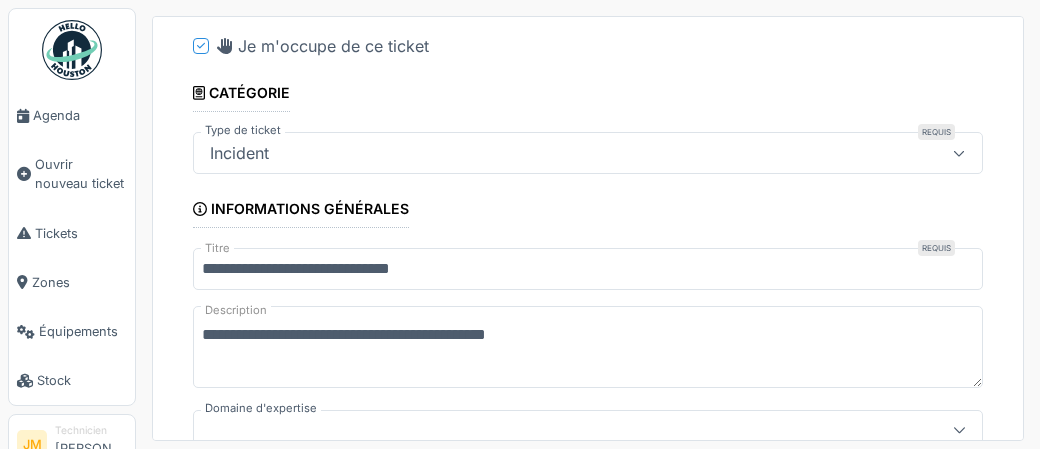 click on "**********" at bounding box center (588, 347) 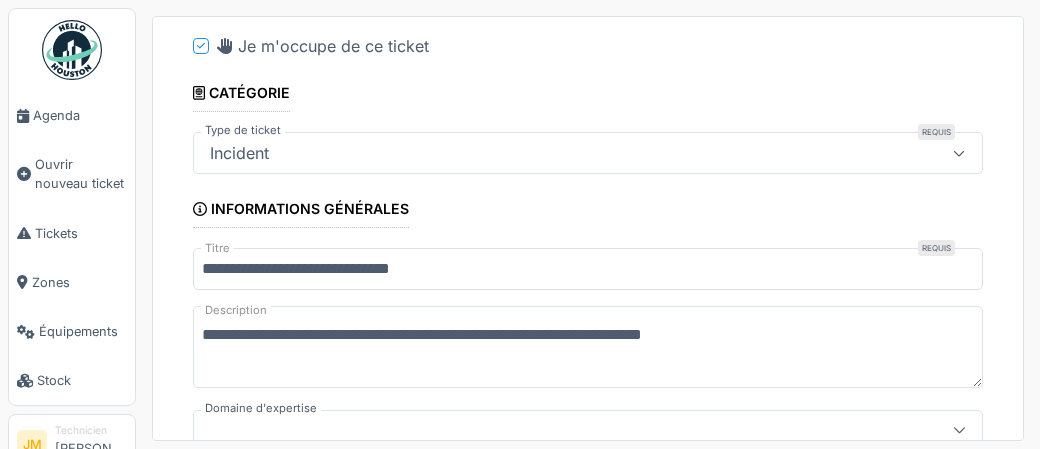 click on "**********" at bounding box center (588, 347) 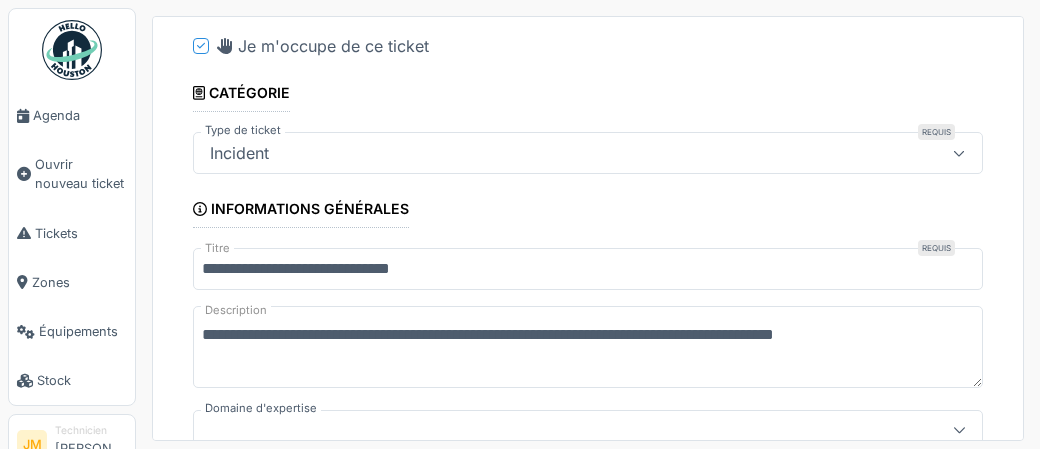 click on "**********" at bounding box center [588, 347] 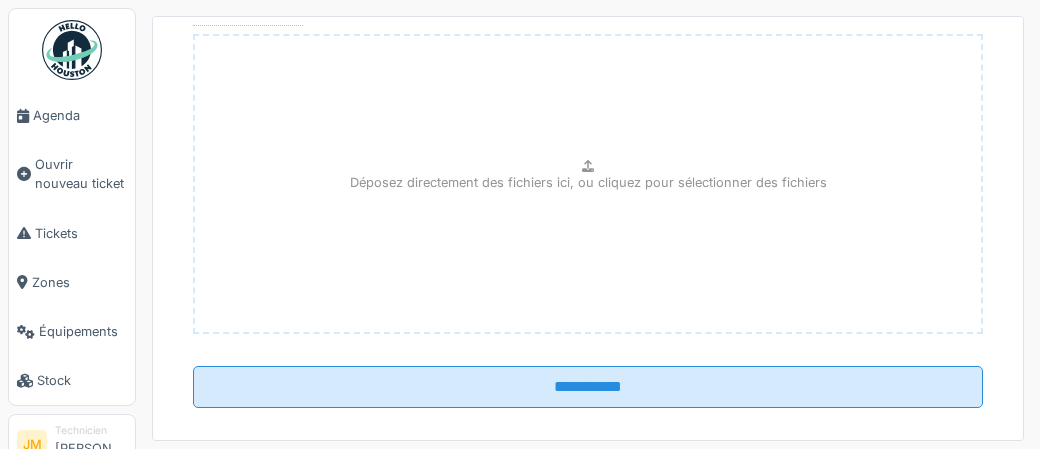 scroll, scrollTop: 880, scrollLeft: 0, axis: vertical 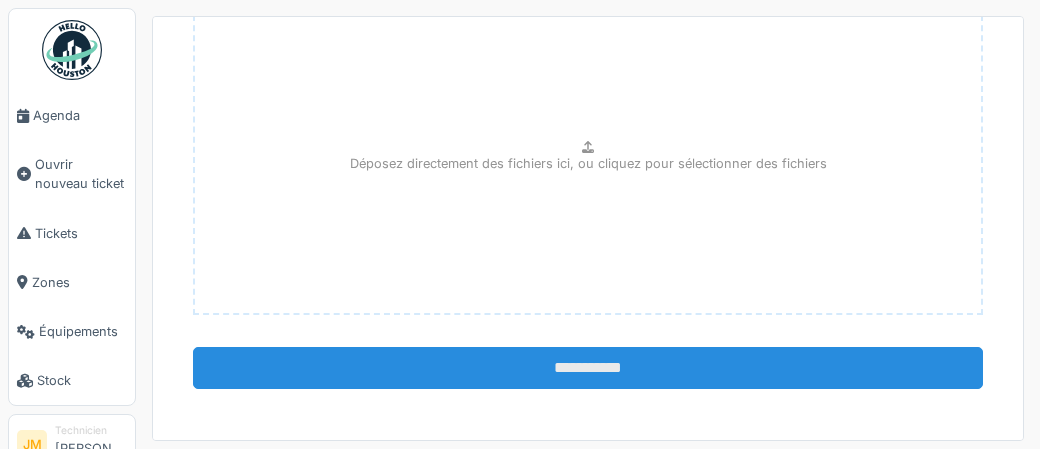 type on "**********" 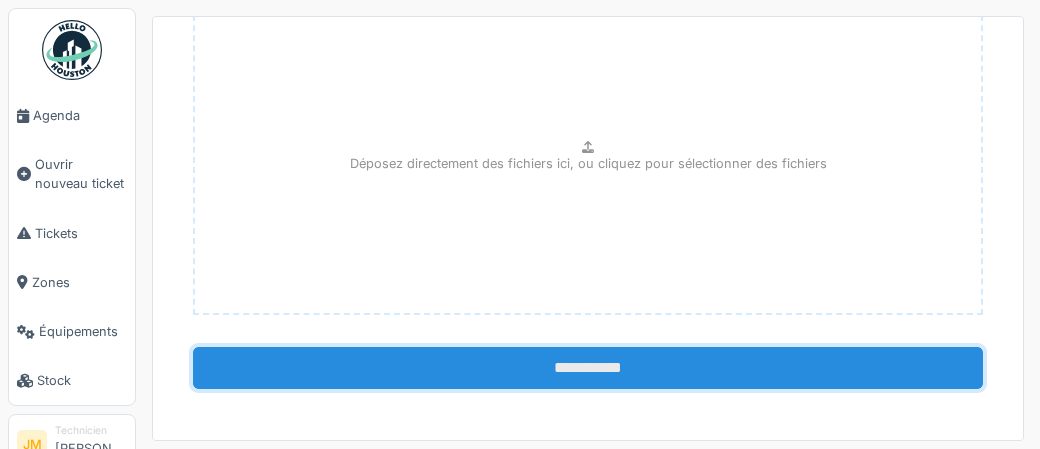 click on "**********" at bounding box center [588, 368] 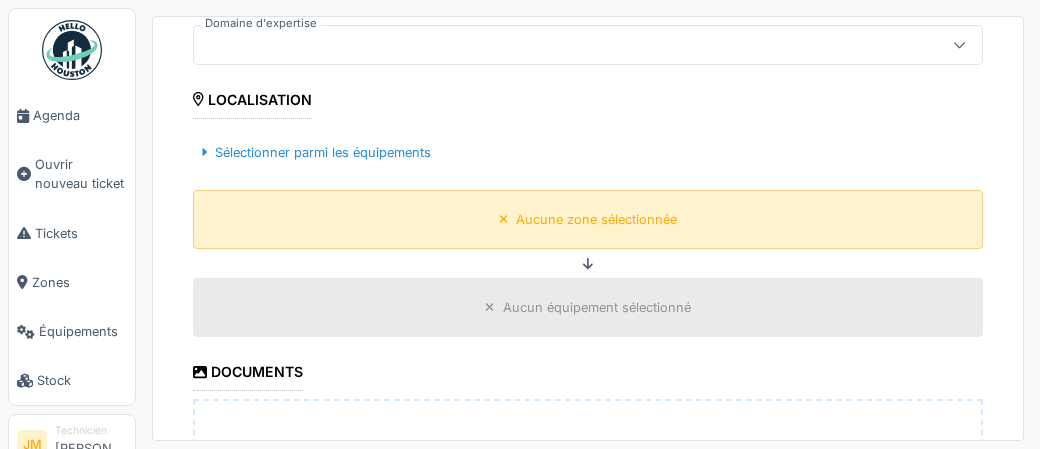 scroll, scrollTop: 492, scrollLeft: 0, axis: vertical 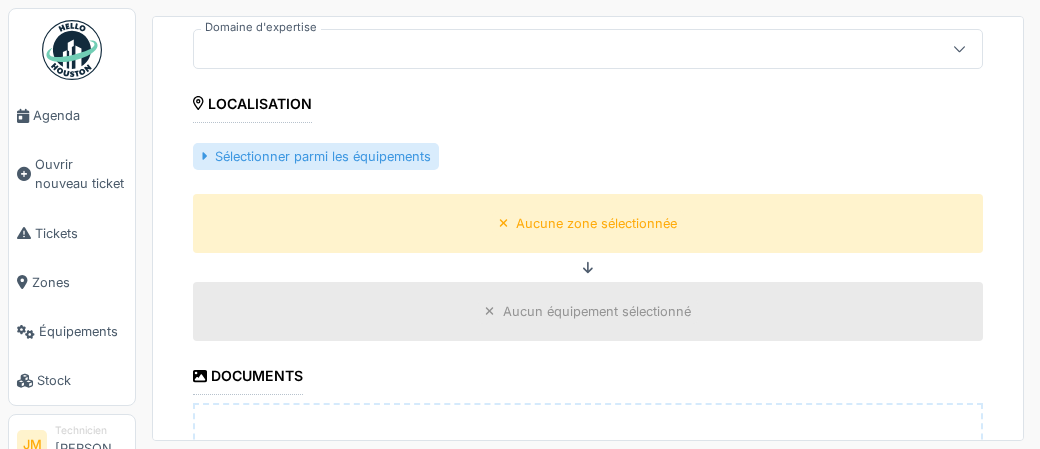 click on "Sélectionner parmi les équipements" at bounding box center [316, 156] 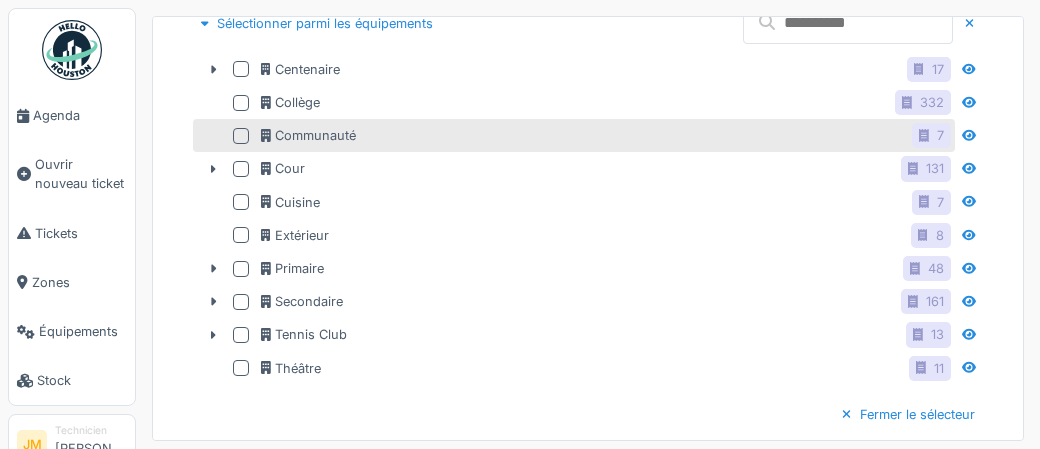 scroll, scrollTop: 325, scrollLeft: 0, axis: vertical 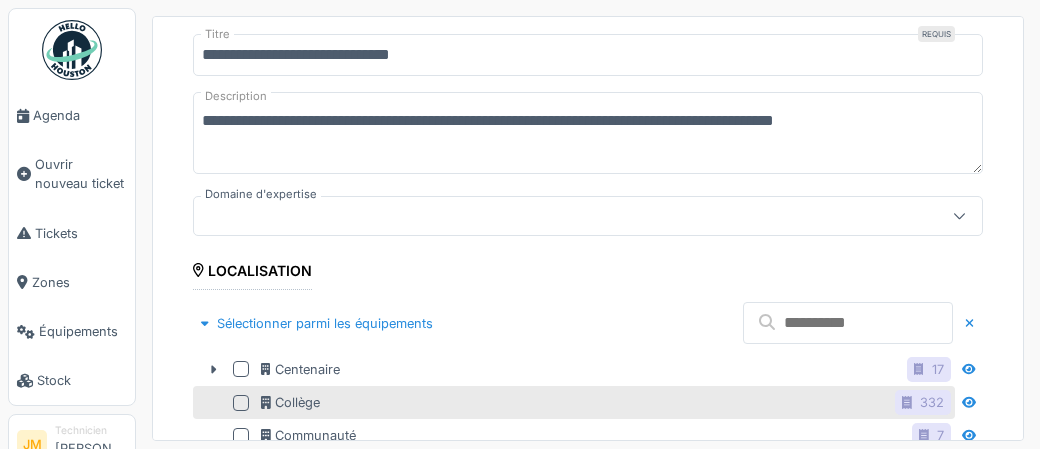 click on "Collège 332" at bounding box center (574, 402) 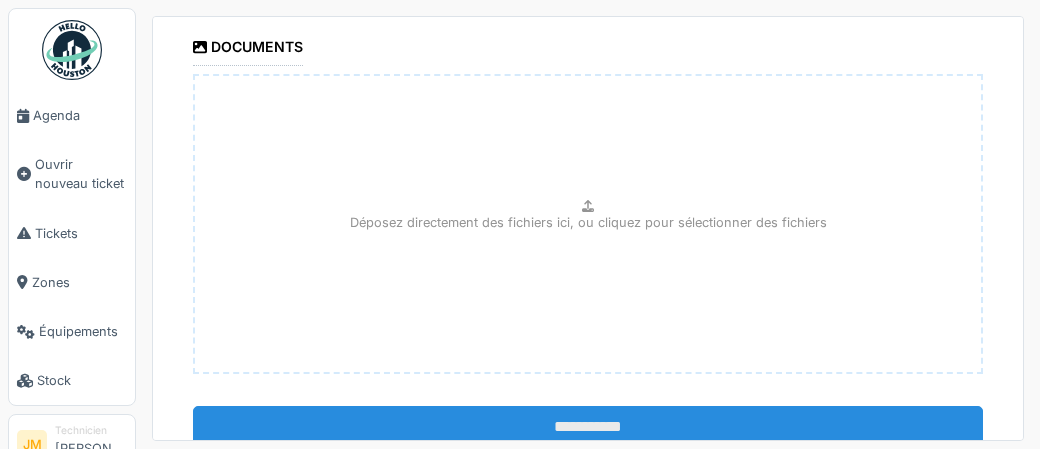 scroll, scrollTop: 1266, scrollLeft: 0, axis: vertical 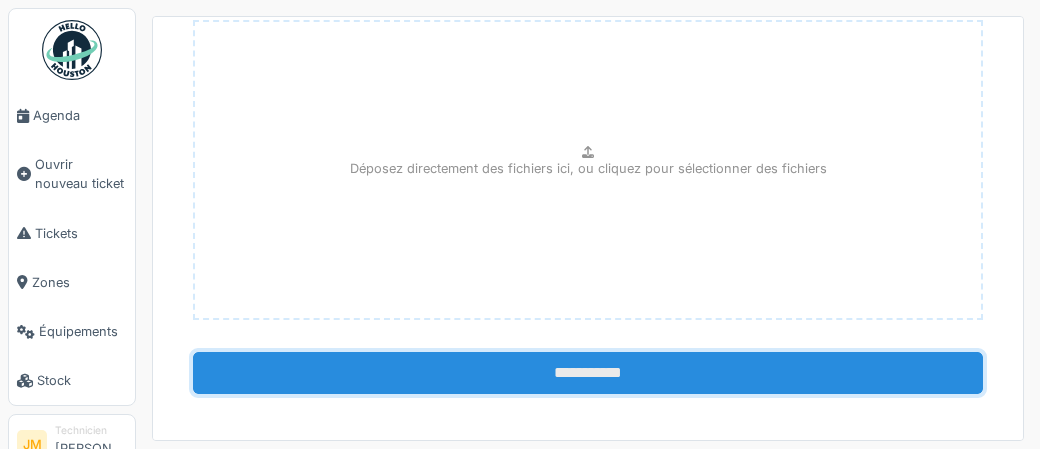 click on "**********" at bounding box center [588, 373] 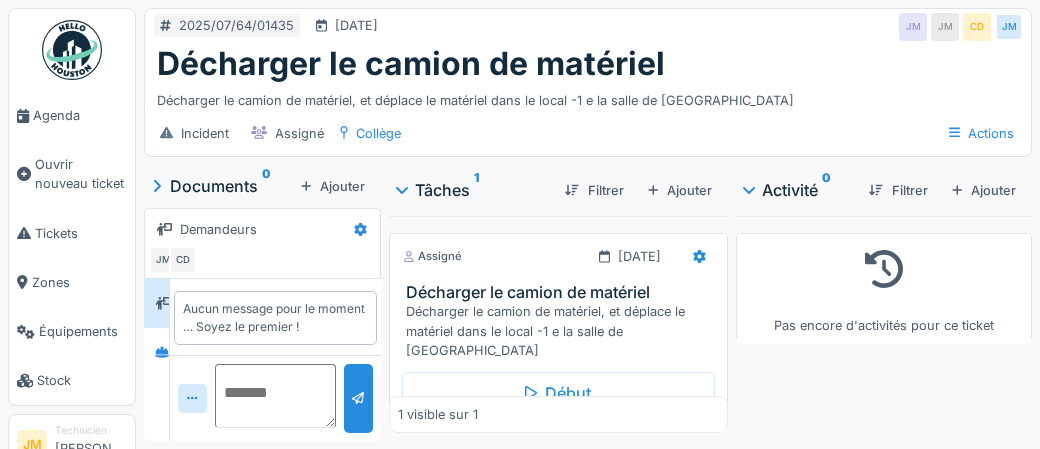 scroll, scrollTop: 0, scrollLeft: 0, axis: both 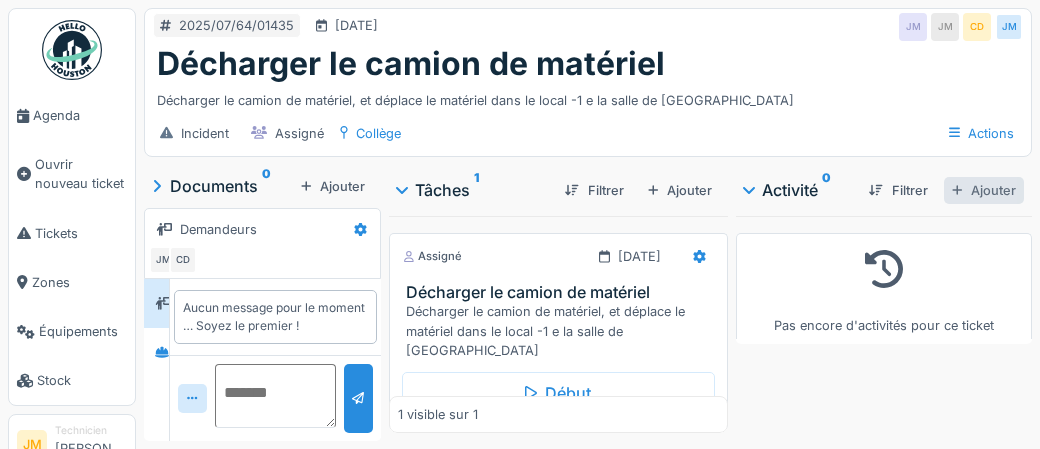 click on "Ajouter" at bounding box center [984, 190] 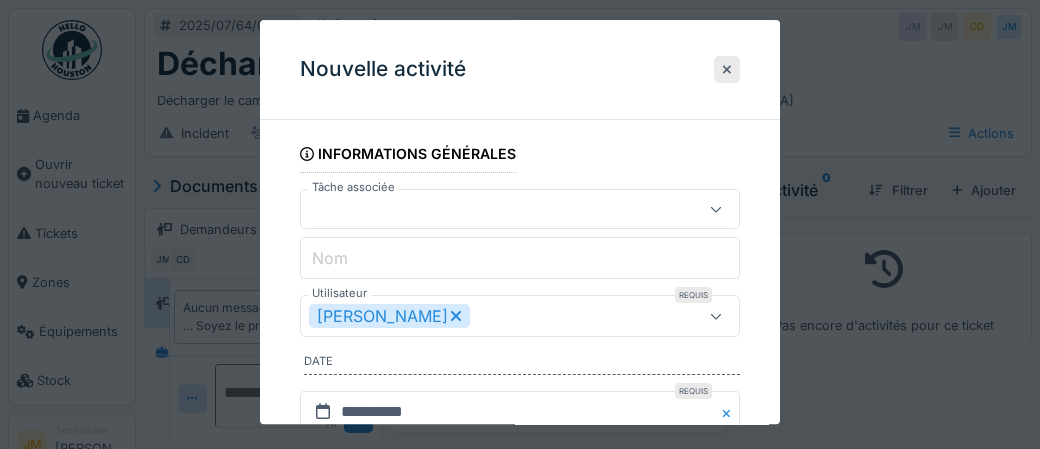 scroll, scrollTop: 161, scrollLeft: 0, axis: vertical 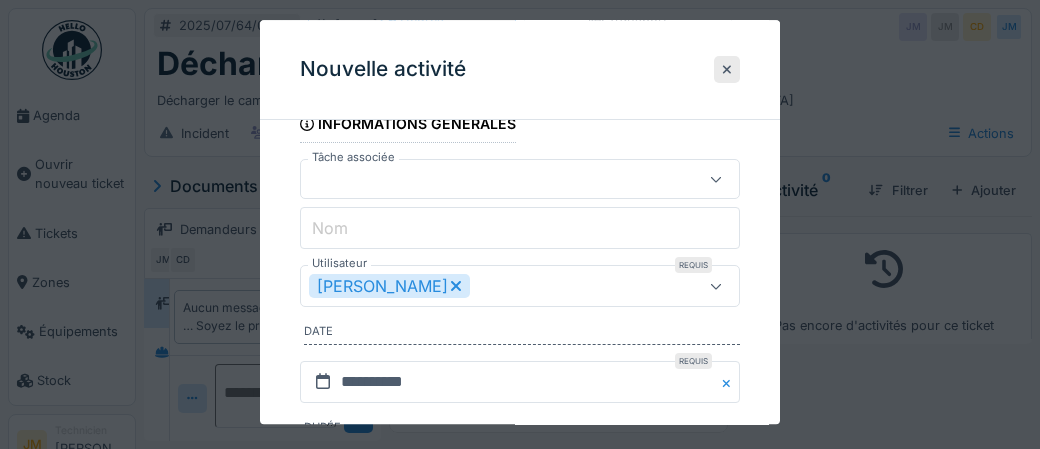 click 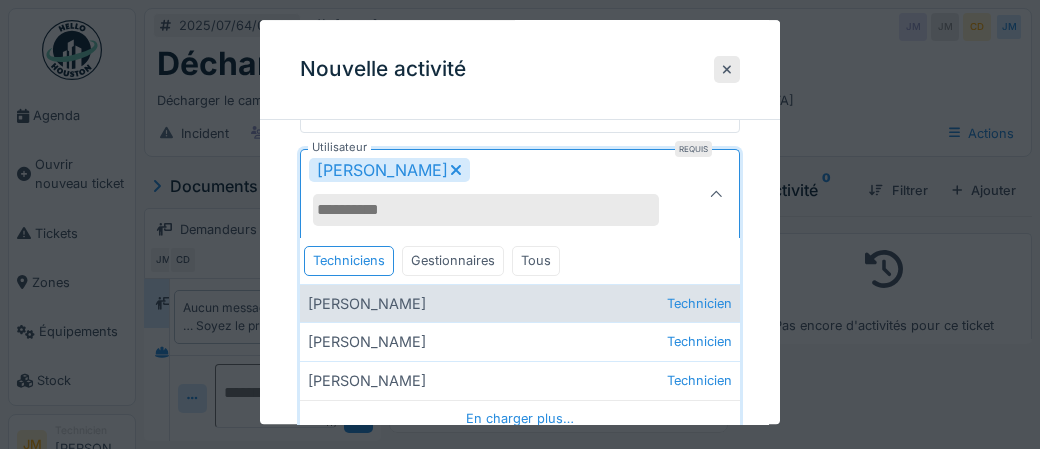 scroll, scrollTop: 284, scrollLeft: 0, axis: vertical 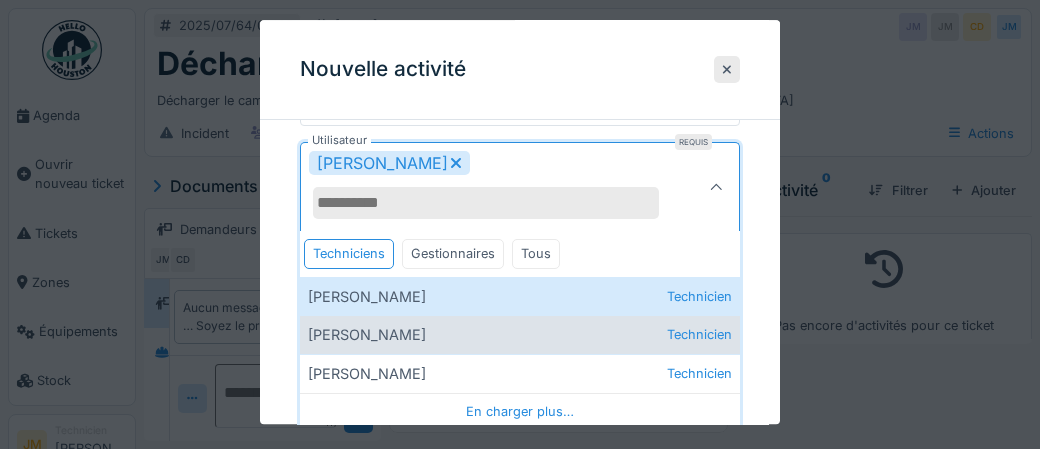 click on "Gaetan Boulanger   Technicien" at bounding box center [520, 334] 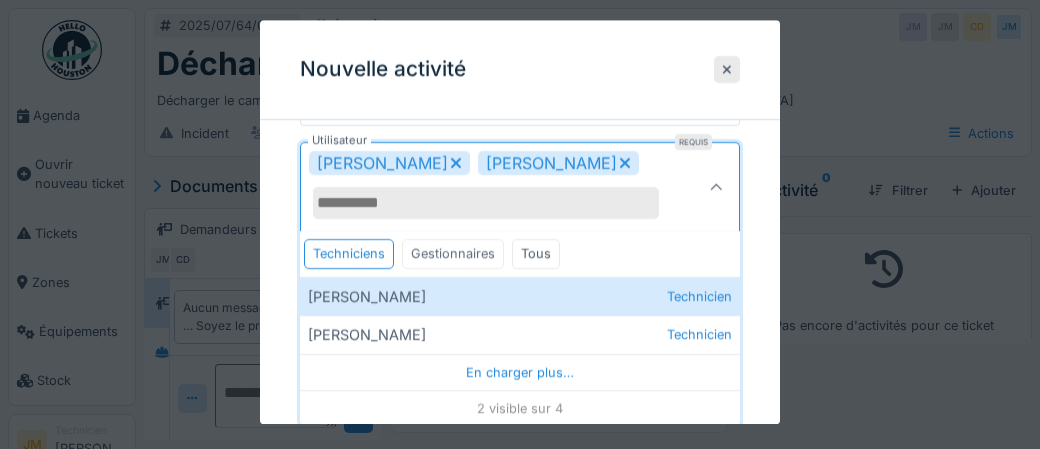 click on "Gestionnaires" at bounding box center [453, 254] 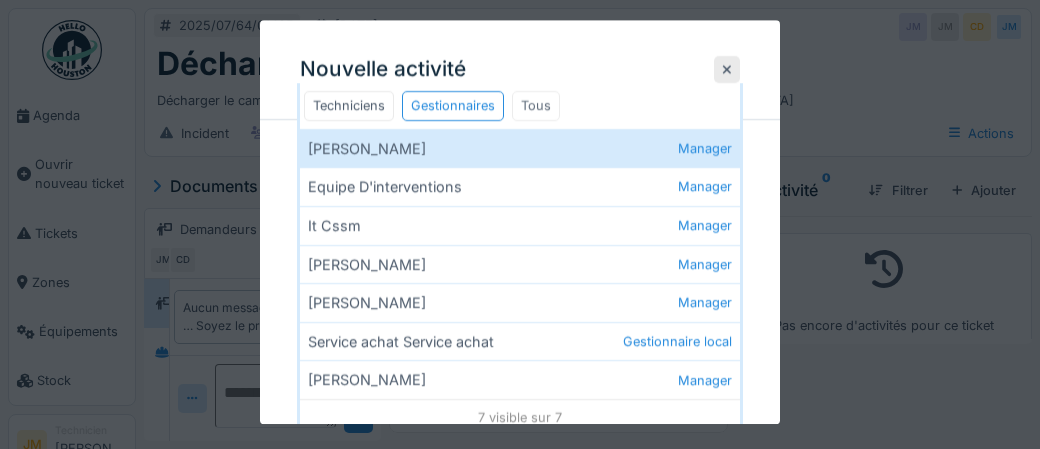 scroll, scrollTop: 443, scrollLeft: 0, axis: vertical 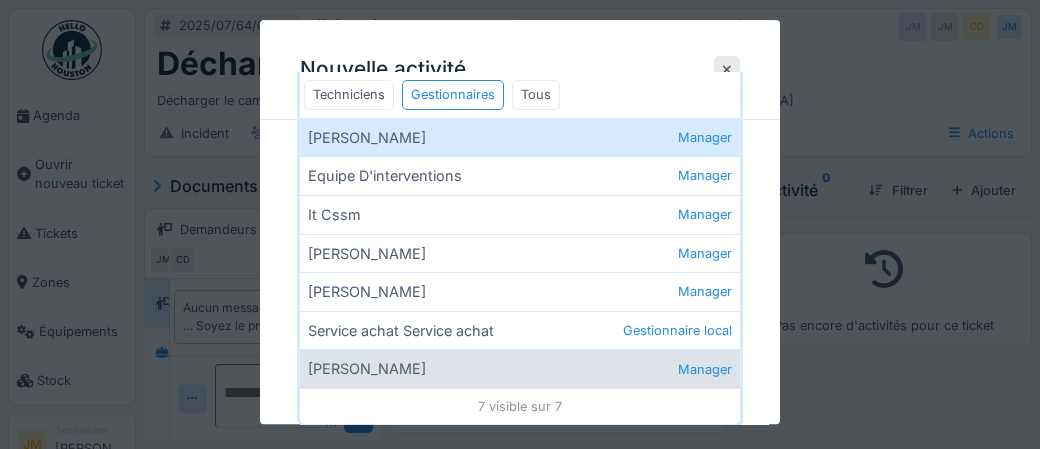 click on "Stéphane Dardenne   Manager" at bounding box center [520, 369] 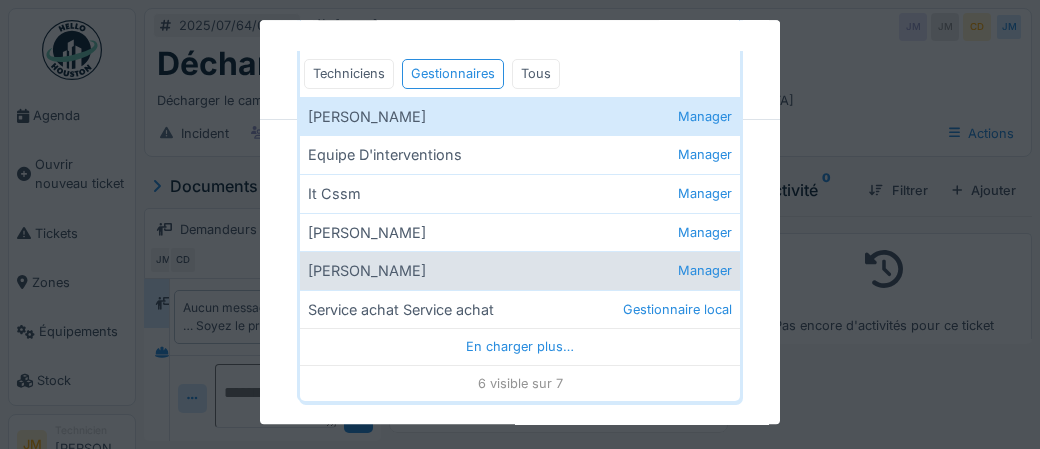 scroll, scrollTop: 500, scrollLeft: 0, axis: vertical 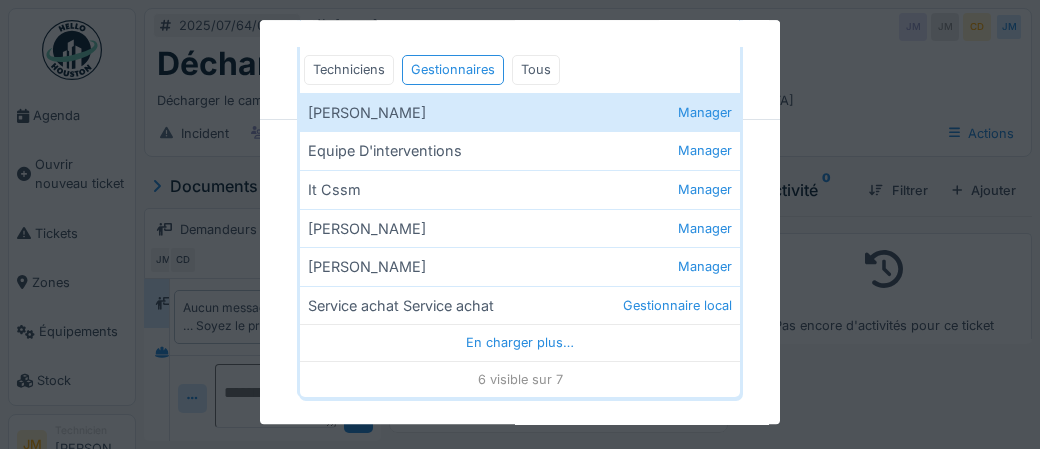 click on "Techniciens Gestionnaires Tous" at bounding box center [520, 70] 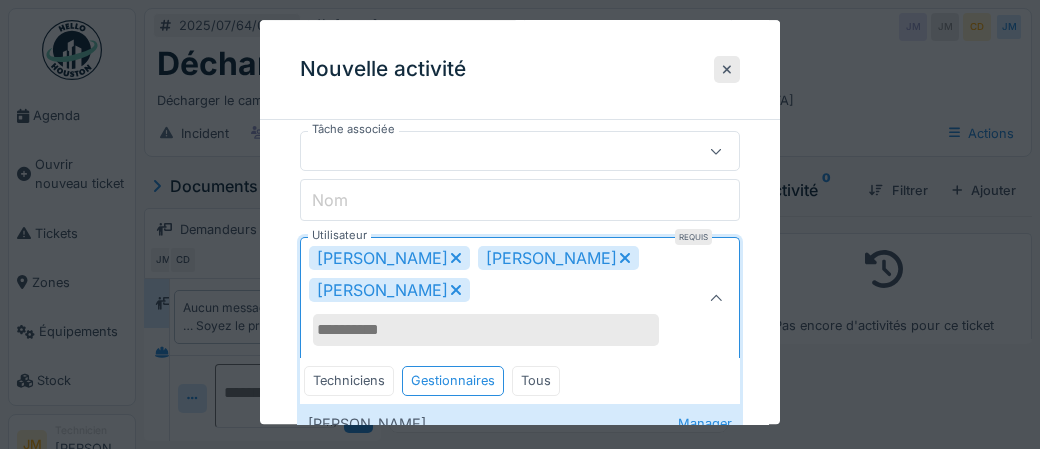 scroll, scrollTop: 137, scrollLeft: 0, axis: vertical 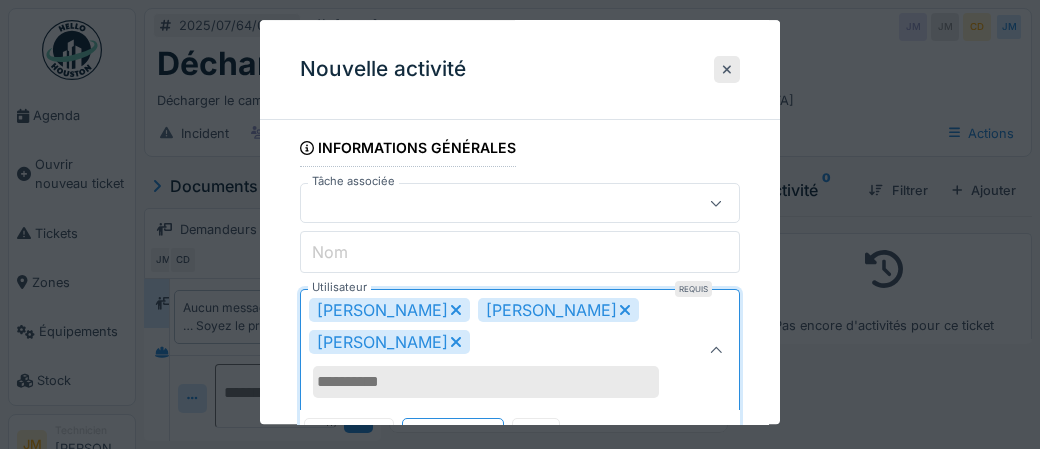 click on "**********" at bounding box center (520, 376) 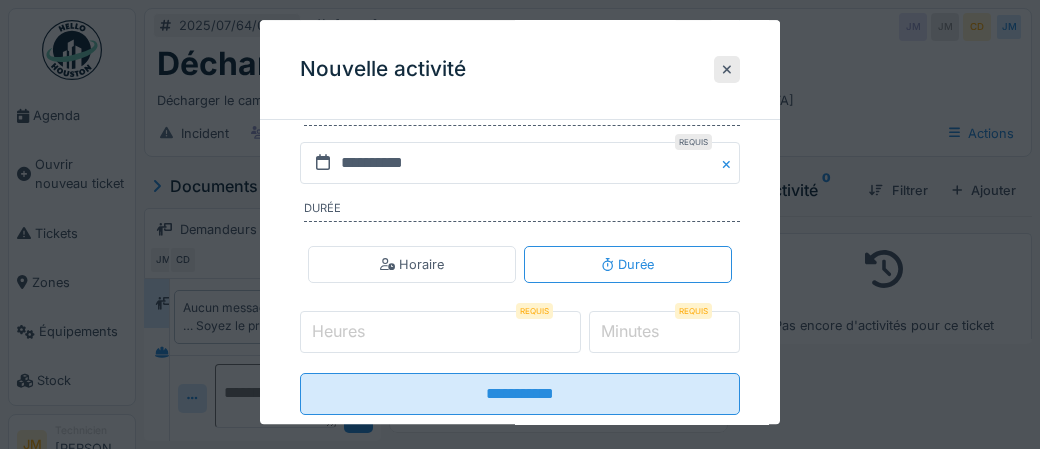 scroll, scrollTop: 453, scrollLeft: 0, axis: vertical 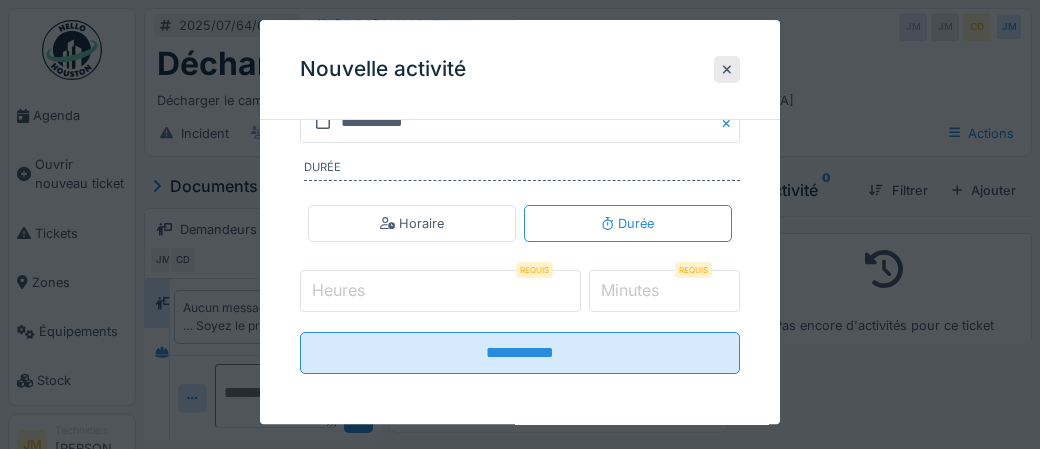 click on "Heures" at bounding box center [338, 291] 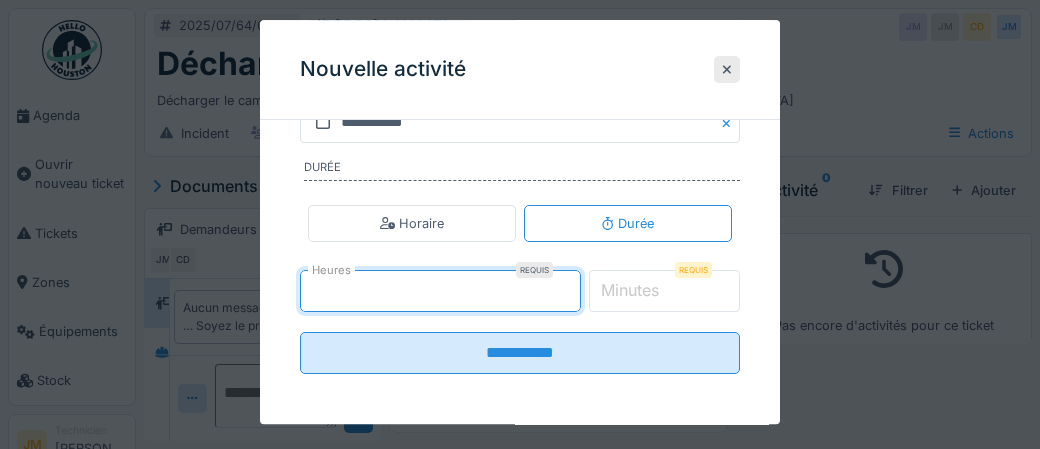type on "*" 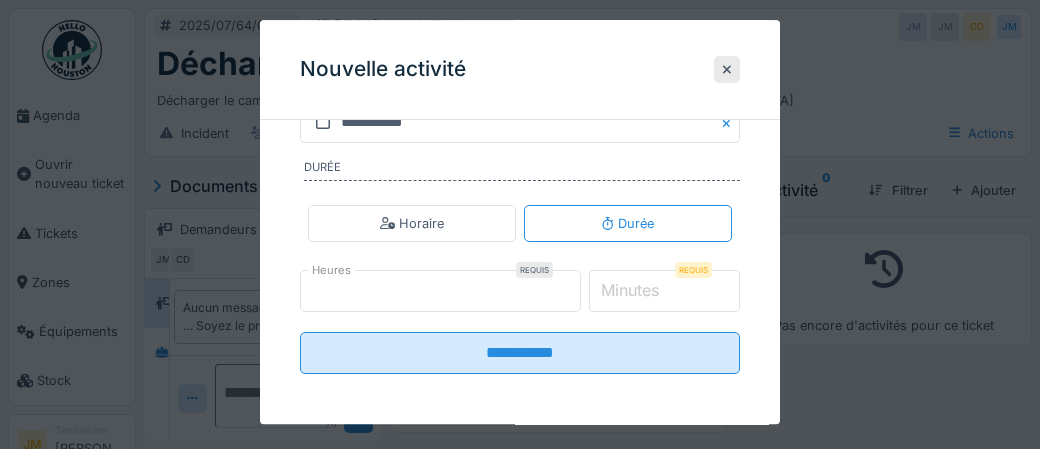 click on "Minutes" at bounding box center (630, 291) 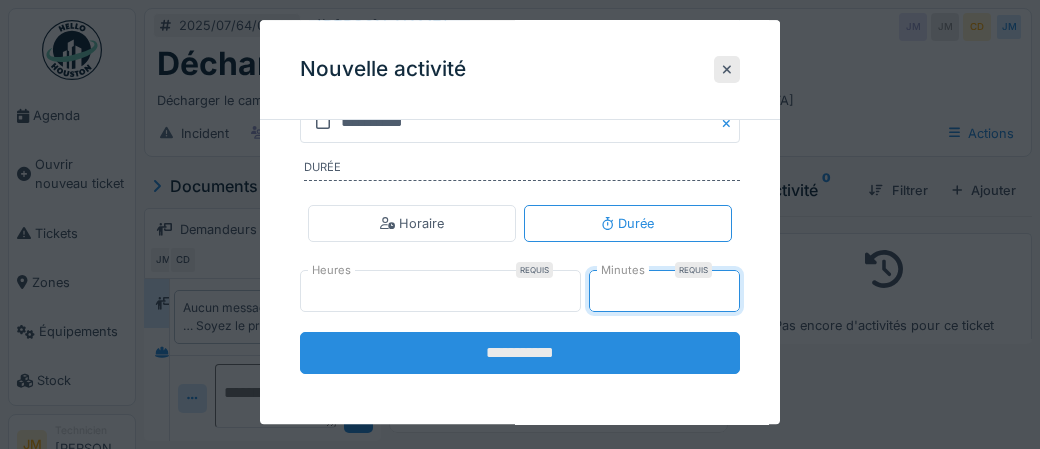 type on "**" 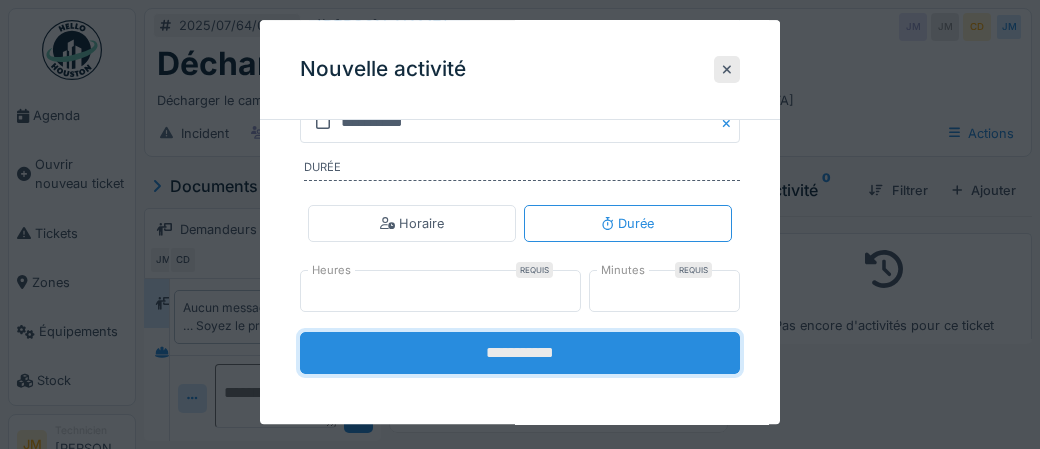 click on "**********" at bounding box center [520, 353] 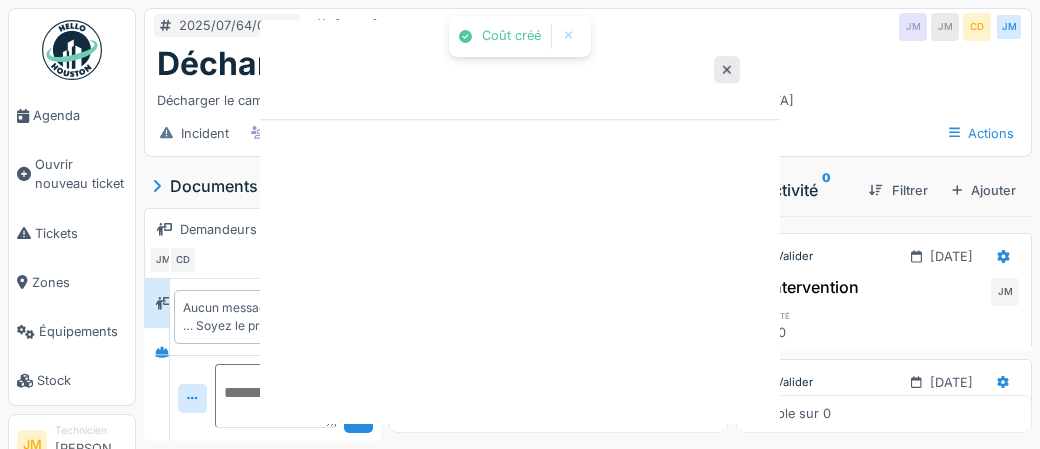 scroll, scrollTop: 0, scrollLeft: 0, axis: both 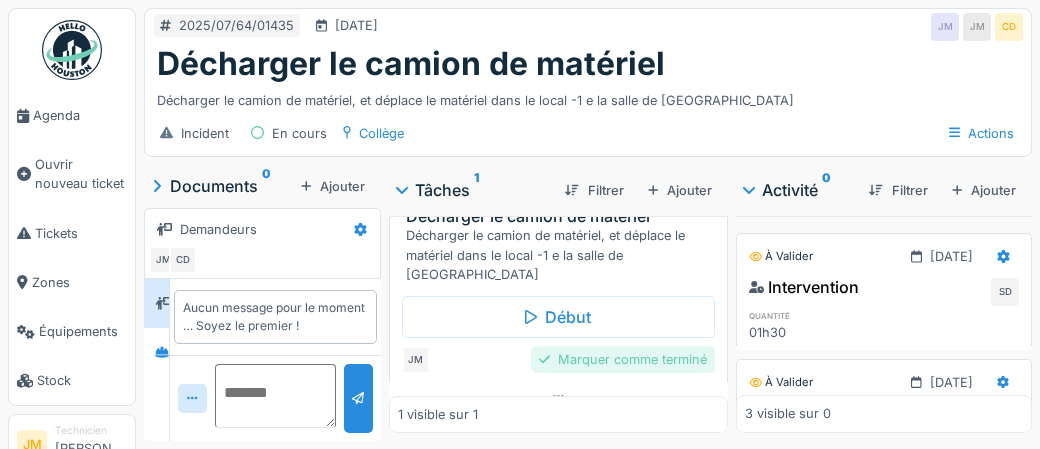 click on "Marquer comme terminé" at bounding box center [623, 359] 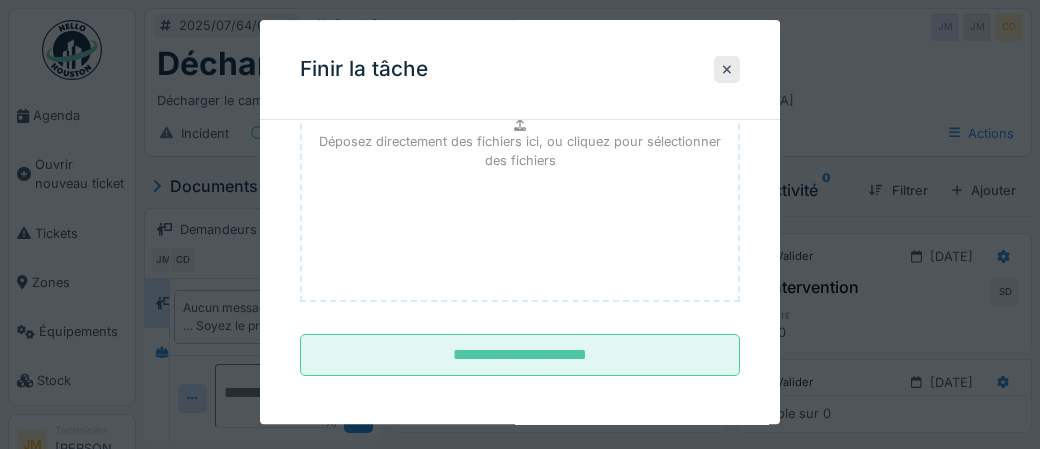 scroll, scrollTop: 326, scrollLeft: 0, axis: vertical 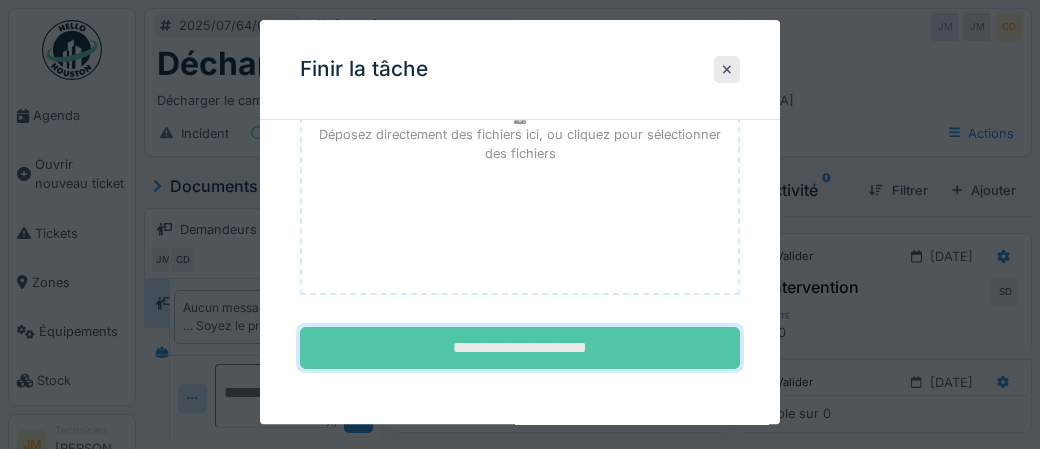 click on "**********" at bounding box center (520, 349) 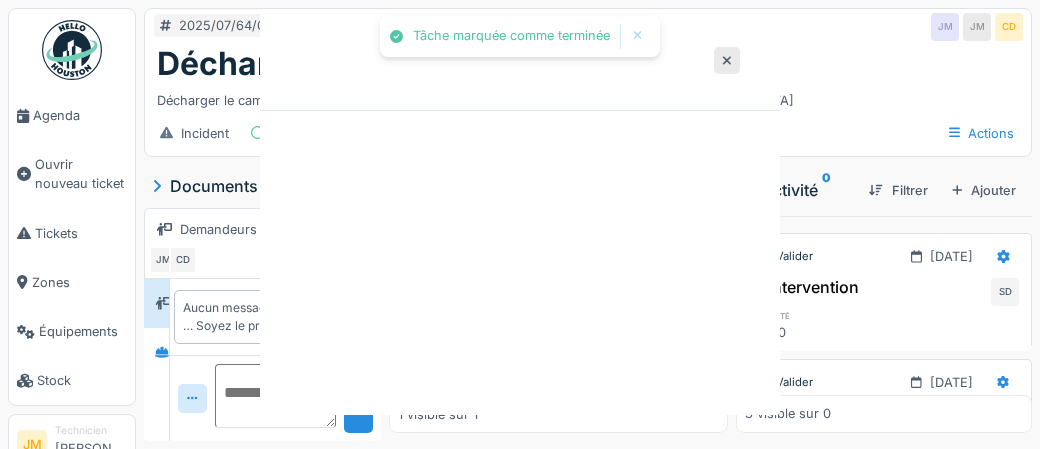 scroll, scrollTop: 0, scrollLeft: 0, axis: both 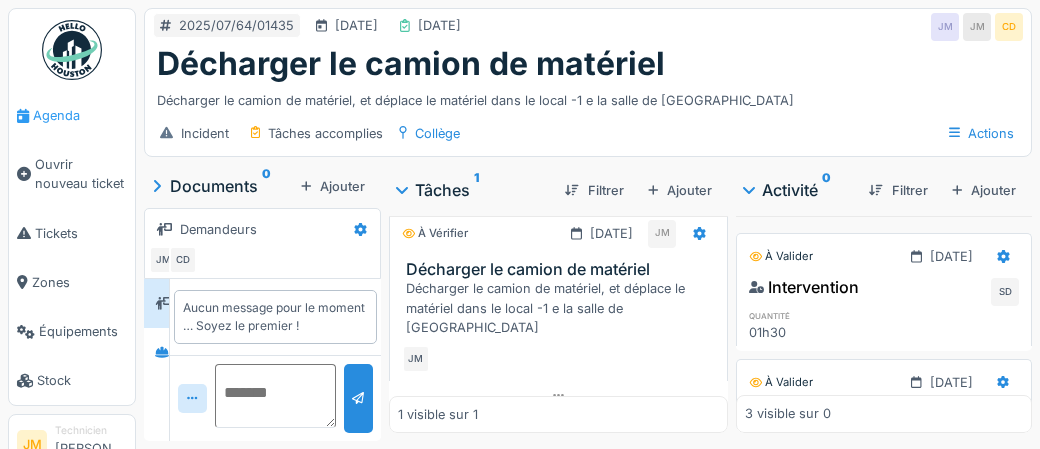 click on "Agenda" at bounding box center [80, 115] 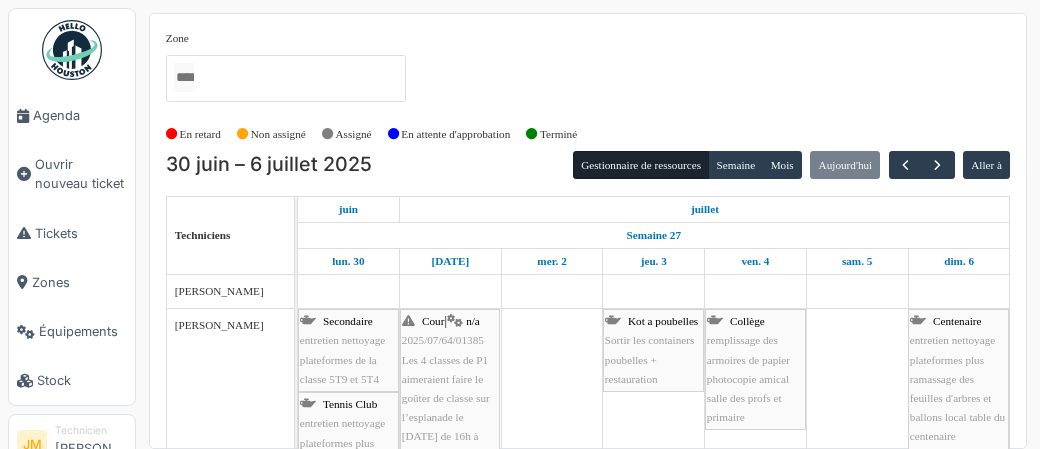 scroll, scrollTop: 0, scrollLeft: 0, axis: both 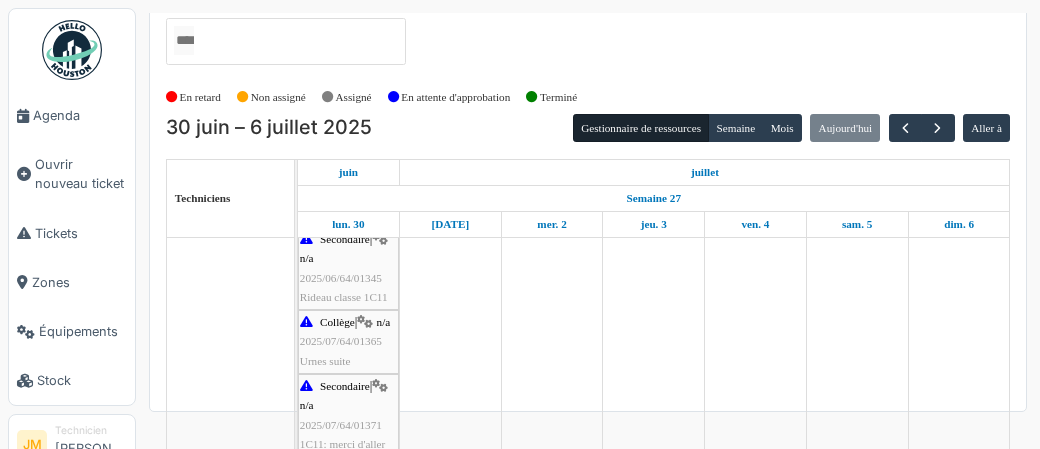 click at bounding box center [72, 50] 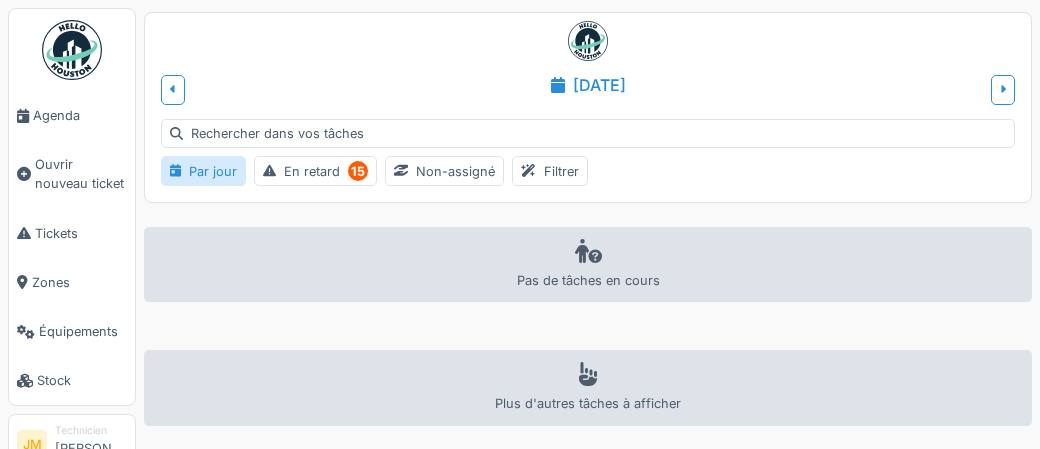 scroll, scrollTop: 0, scrollLeft: 0, axis: both 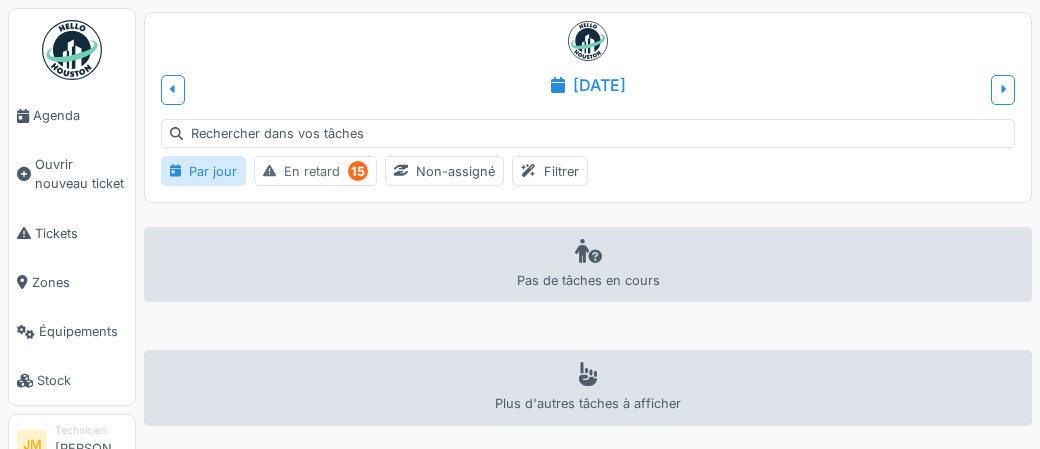click on "En retard   15" at bounding box center (315, 171) 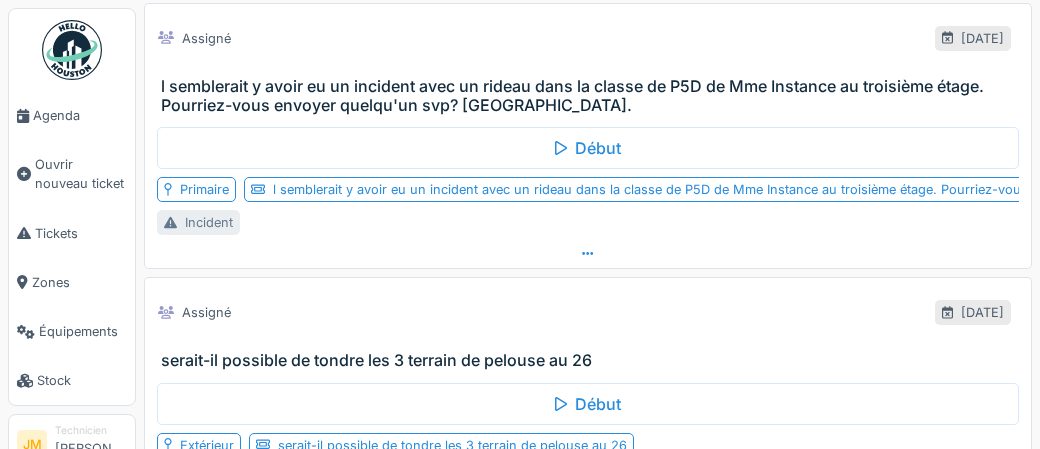 scroll, scrollTop: 2183, scrollLeft: 0, axis: vertical 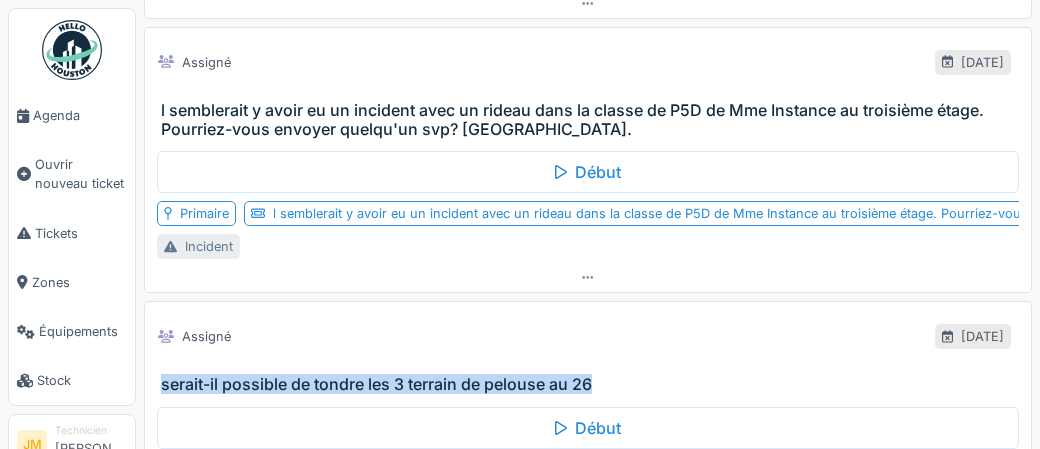 drag, startPoint x: 153, startPoint y: 351, endPoint x: 1039, endPoint y: 357, distance: 886.0203 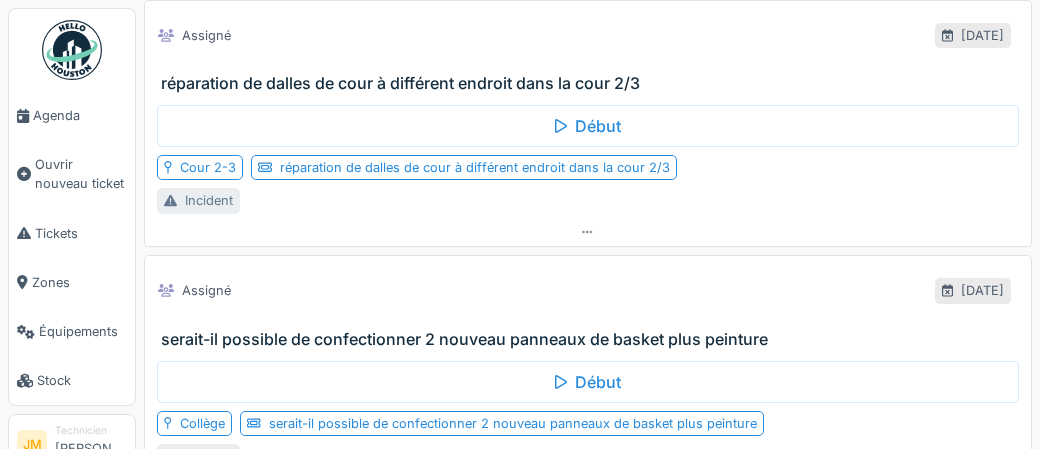 scroll, scrollTop: 1432, scrollLeft: 0, axis: vertical 